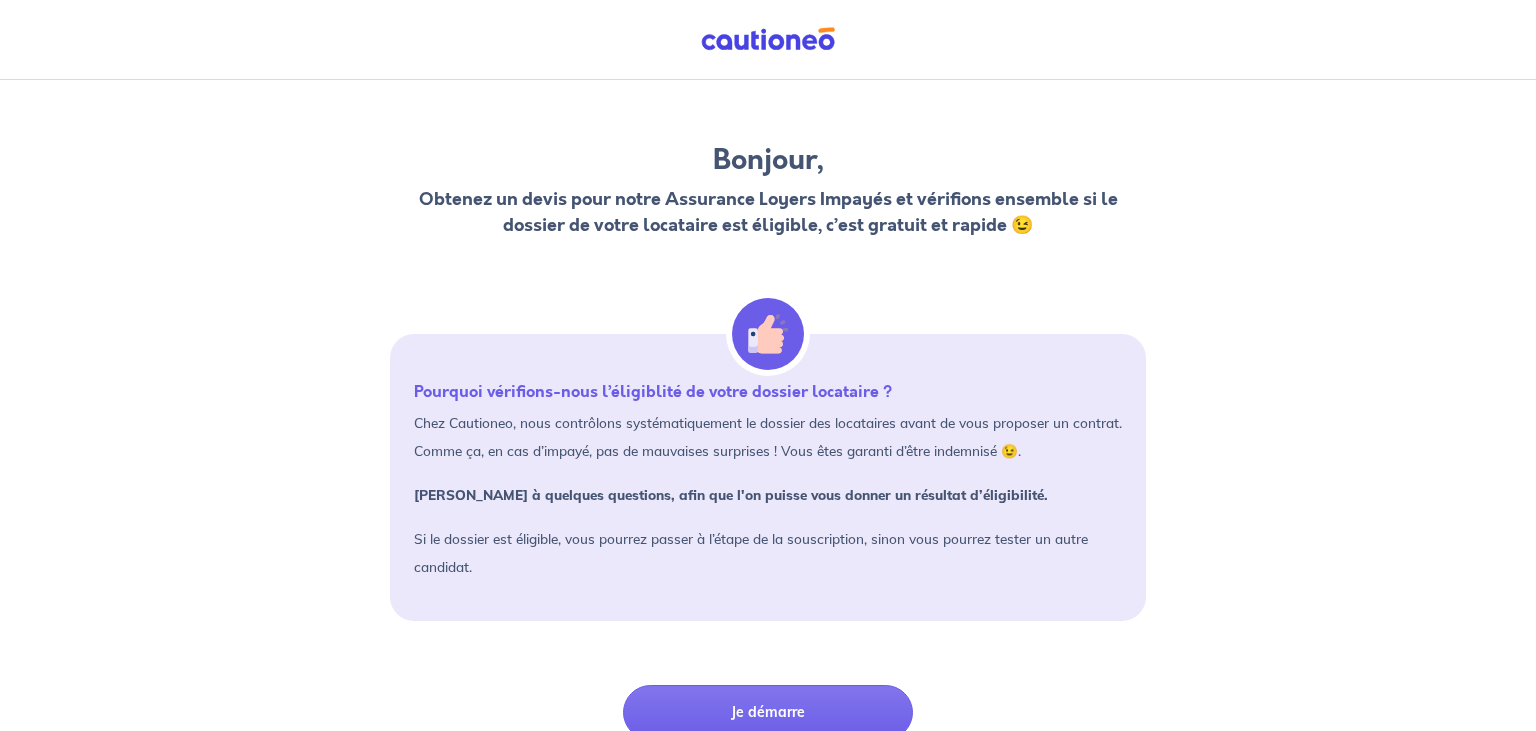scroll, scrollTop: 33, scrollLeft: 0, axis: vertical 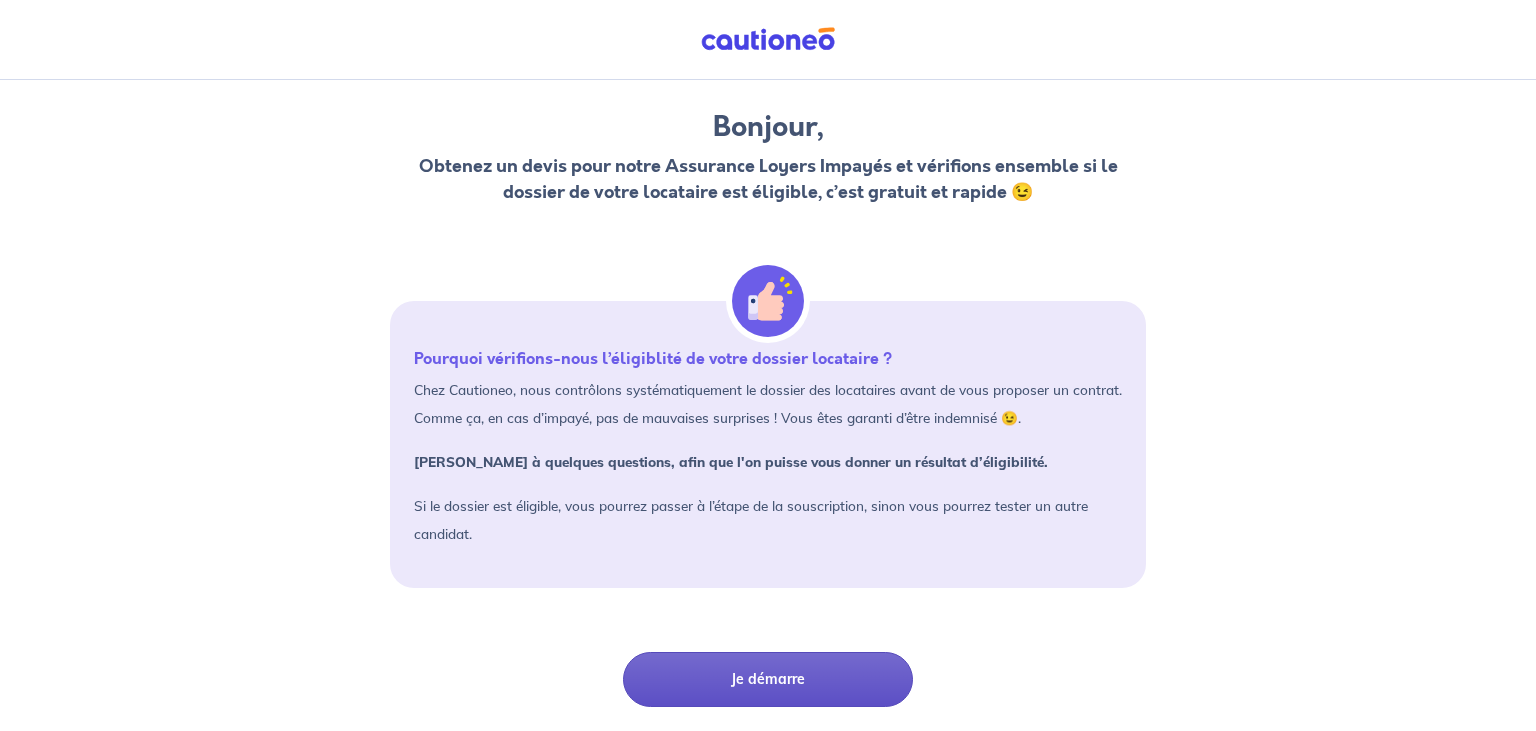 click on "Je démarre" at bounding box center (768, 679) 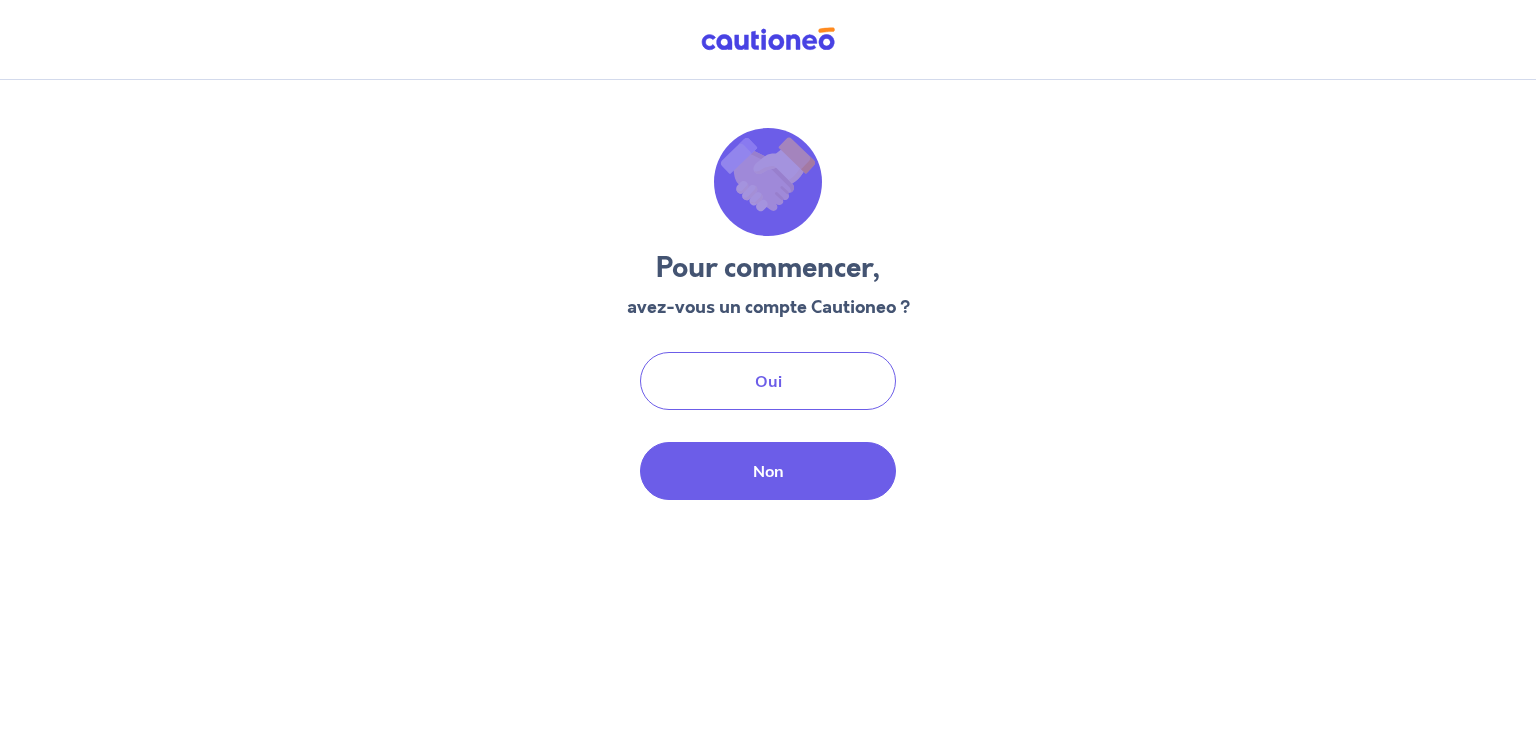 click on "Non" at bounding box center (768, 471) 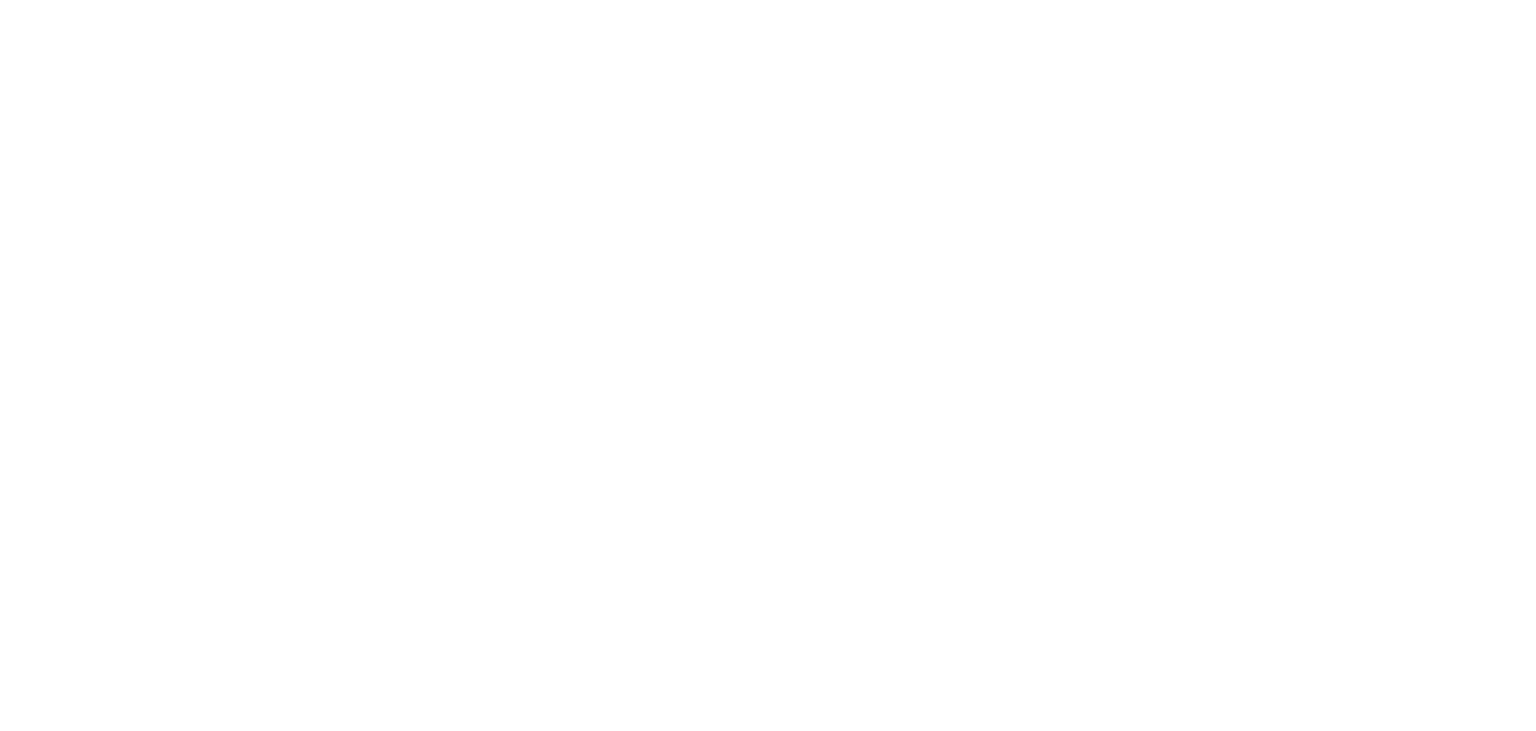 scroll, scrollTop: 0, scrollLeft: 0, axis: both 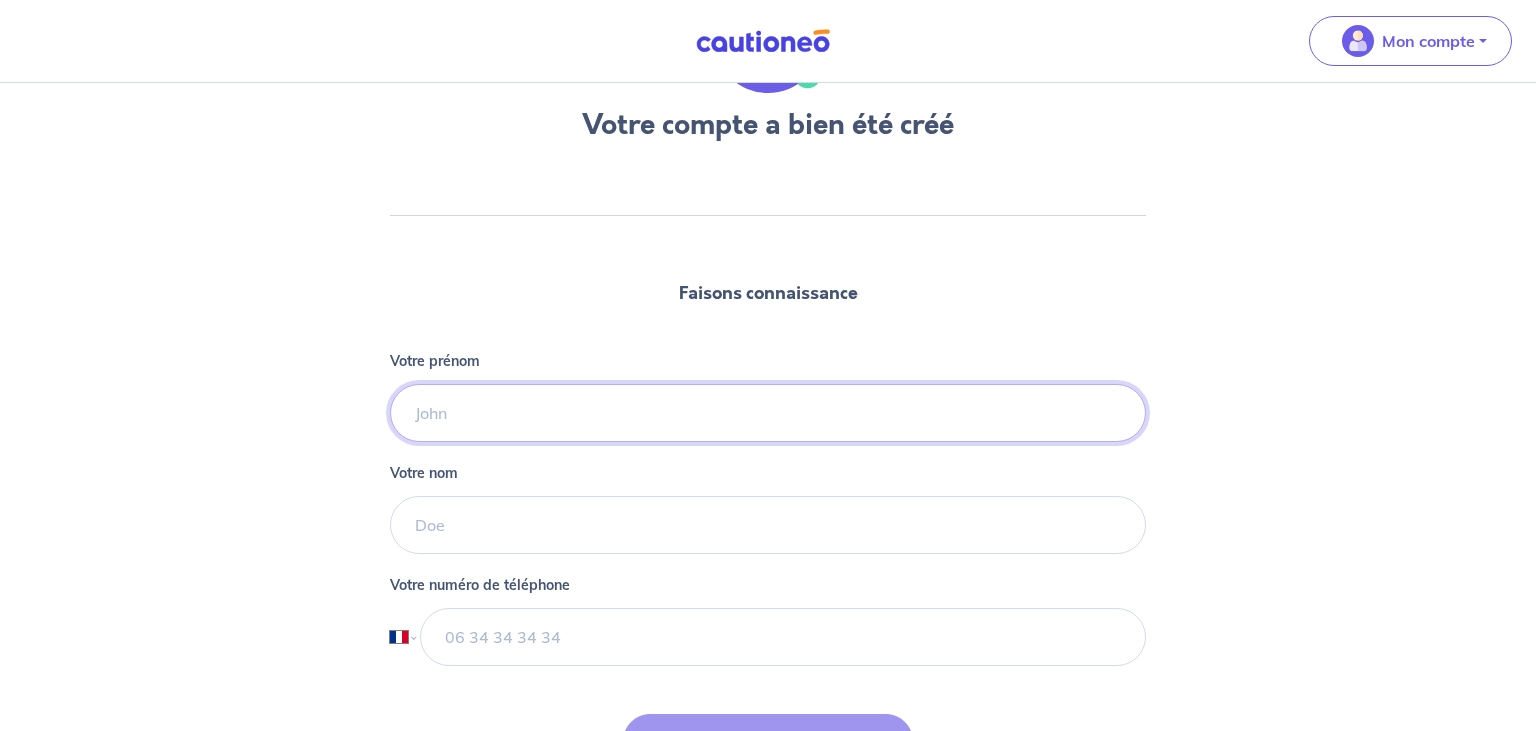 click on "Votre prénom" at bounding box center [768, 413] 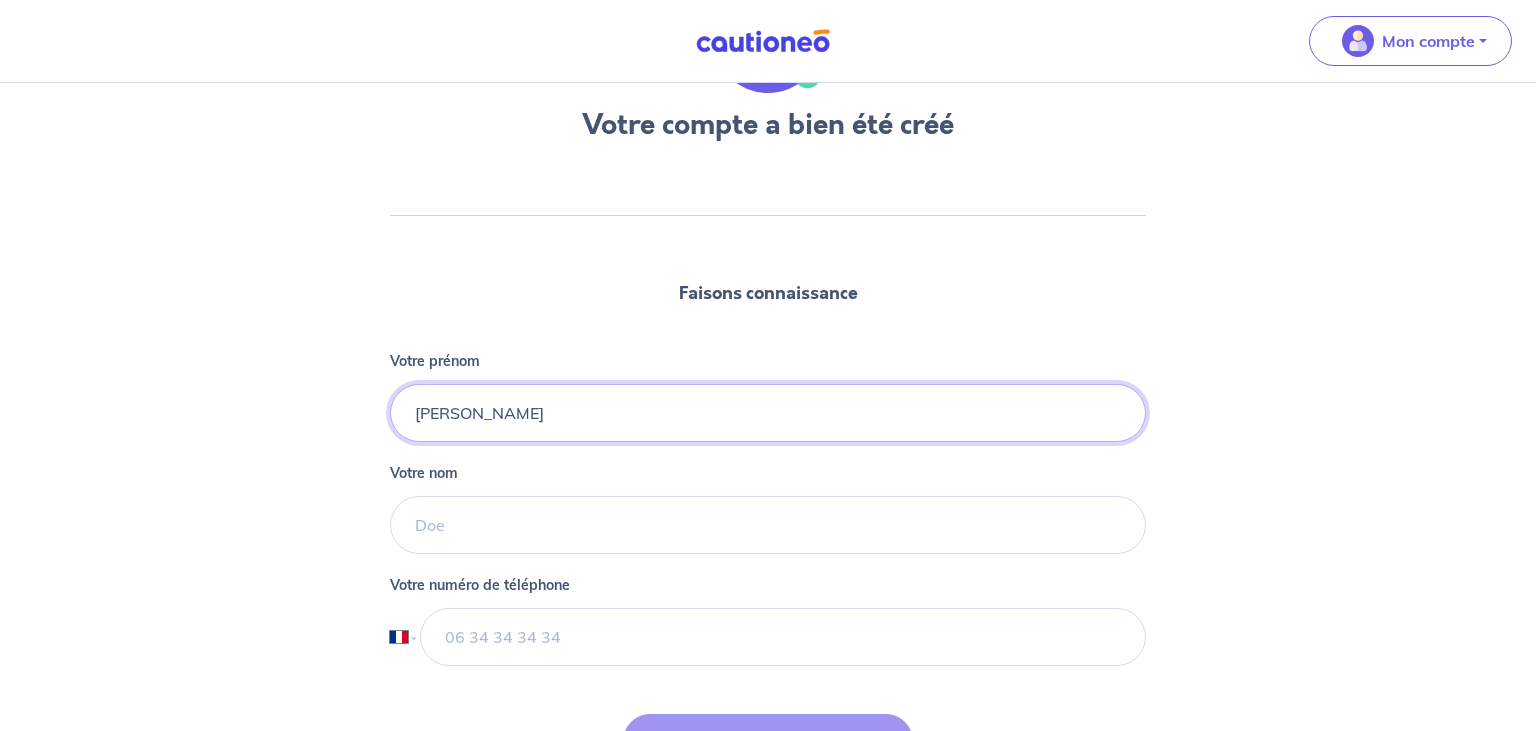 type on "Elise" 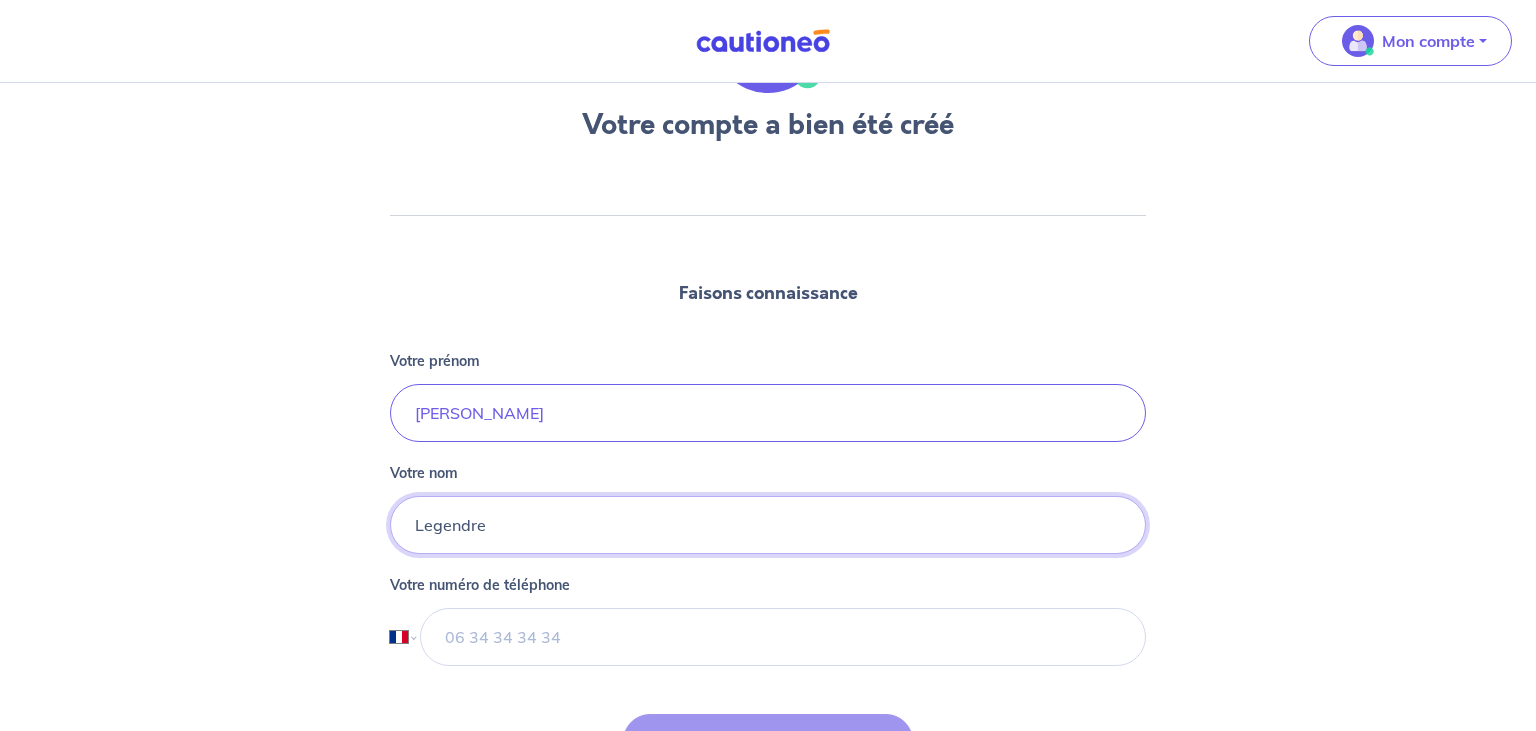 type on "Legendre" 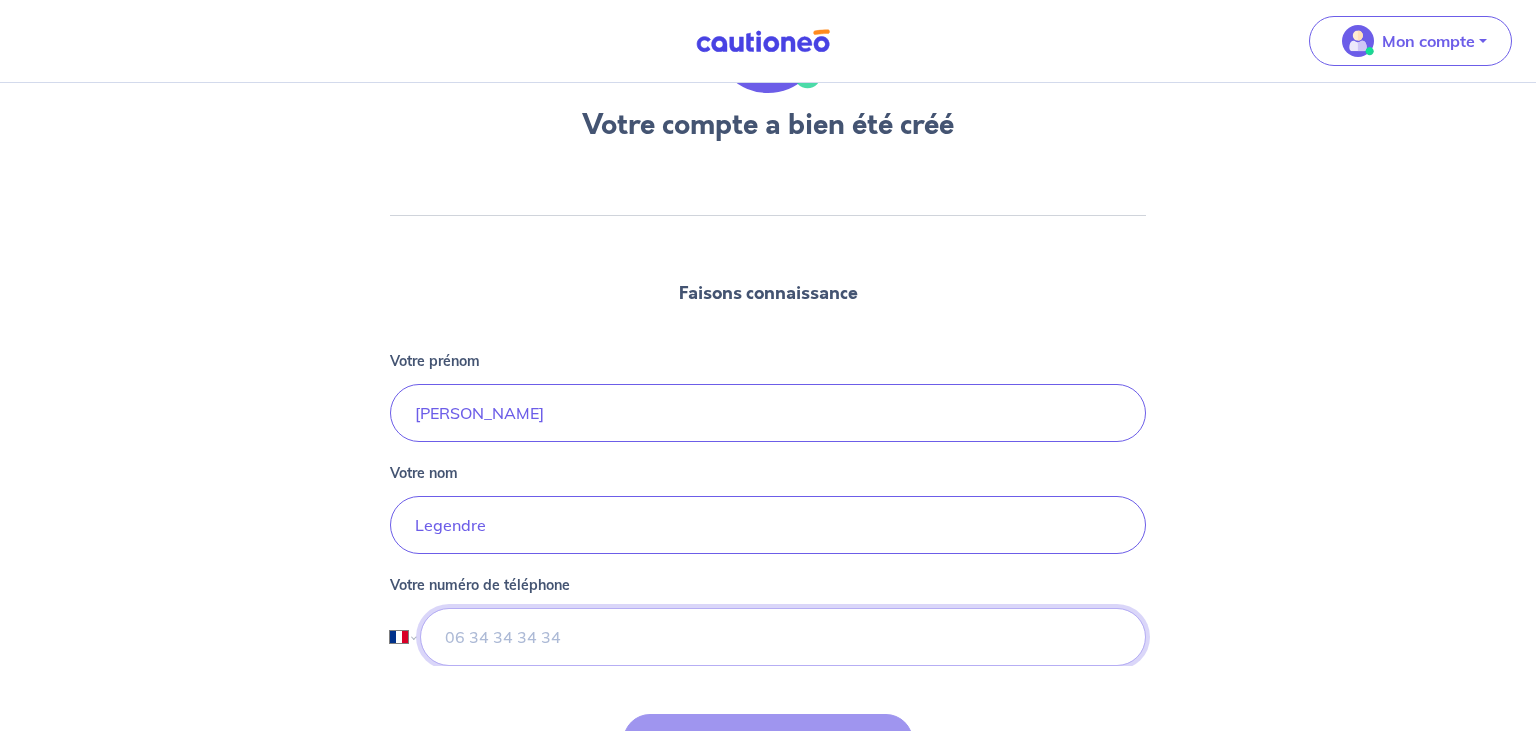 click at bounding box center (783, 637) 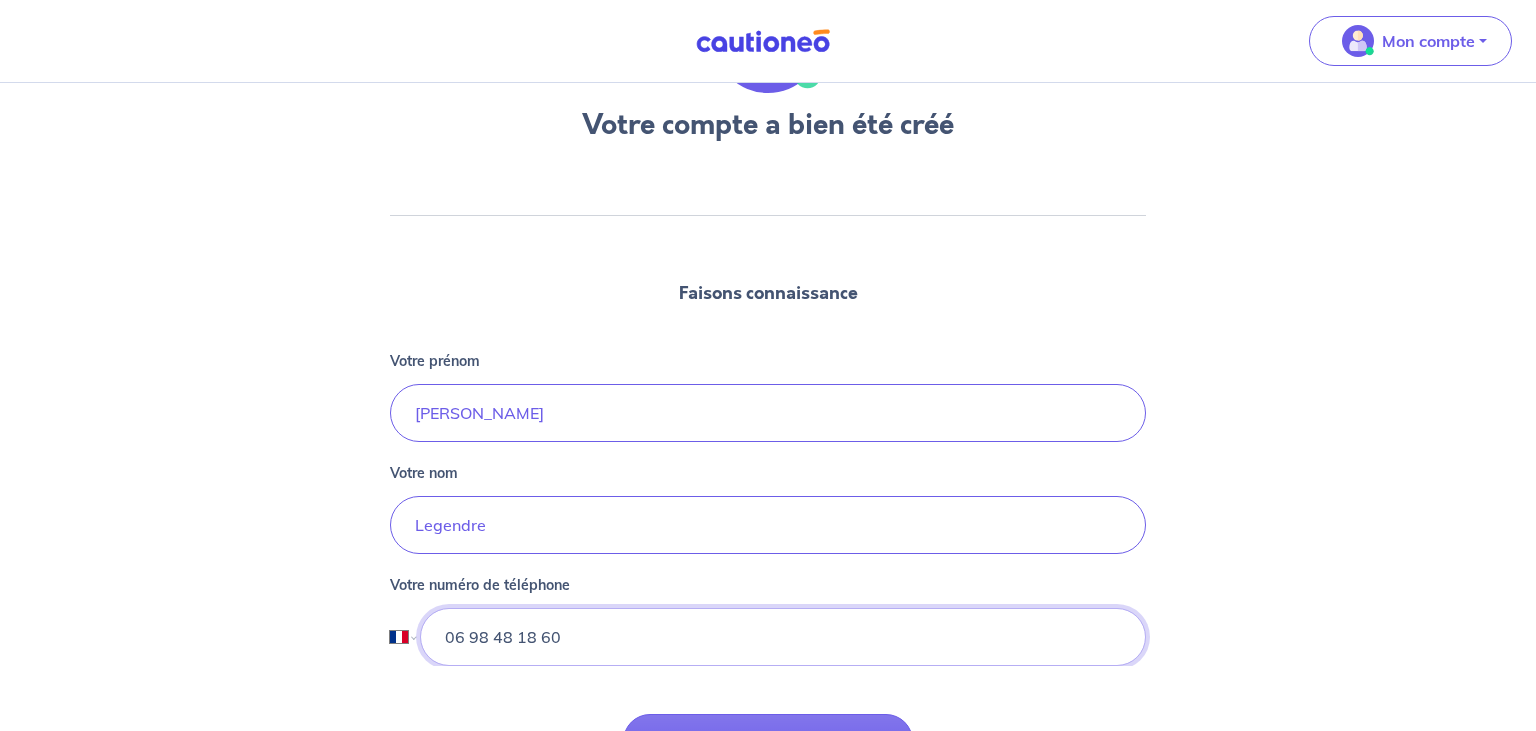 scroll, scrollTop: 206, scrollLeft: 0, axis: vertical 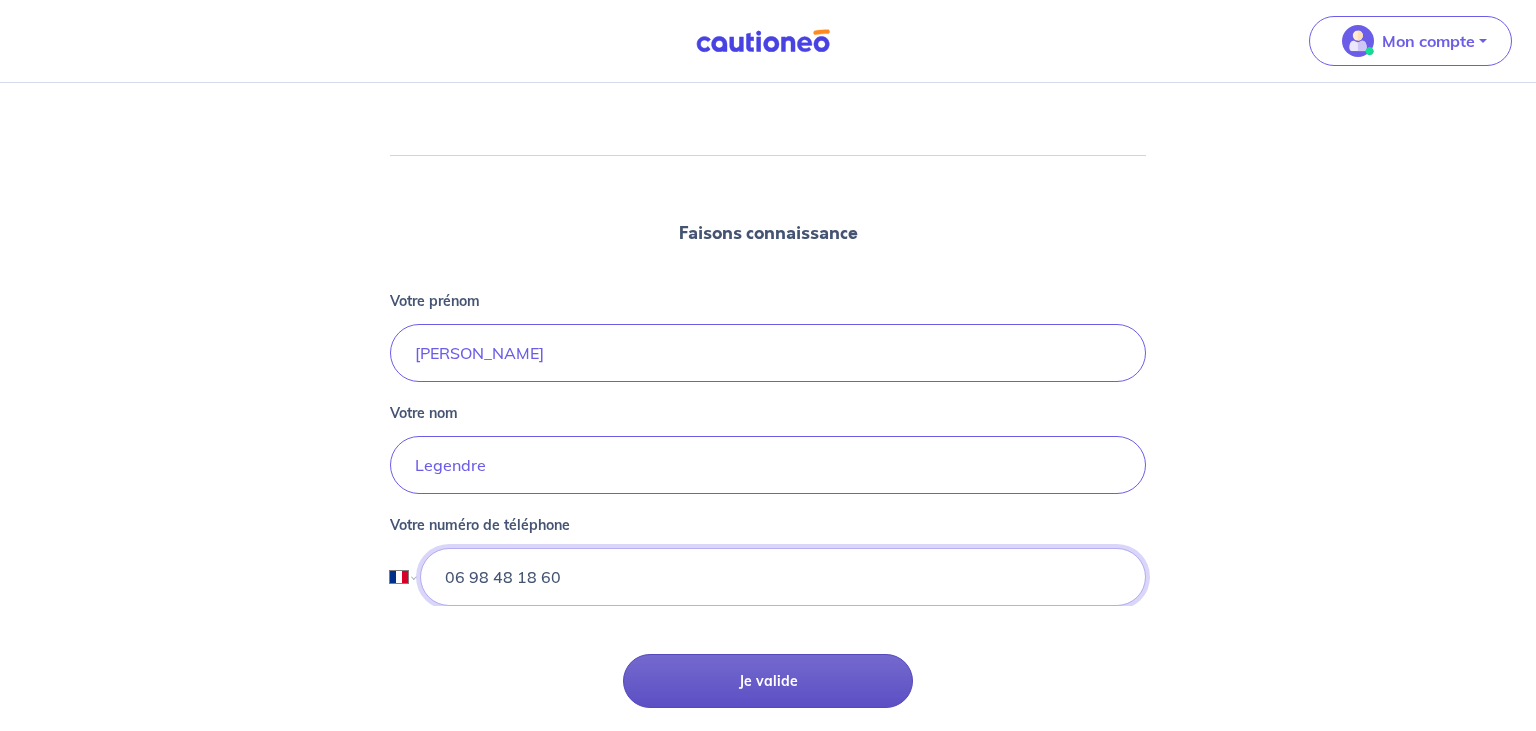 type on "06 98 48 18 60" 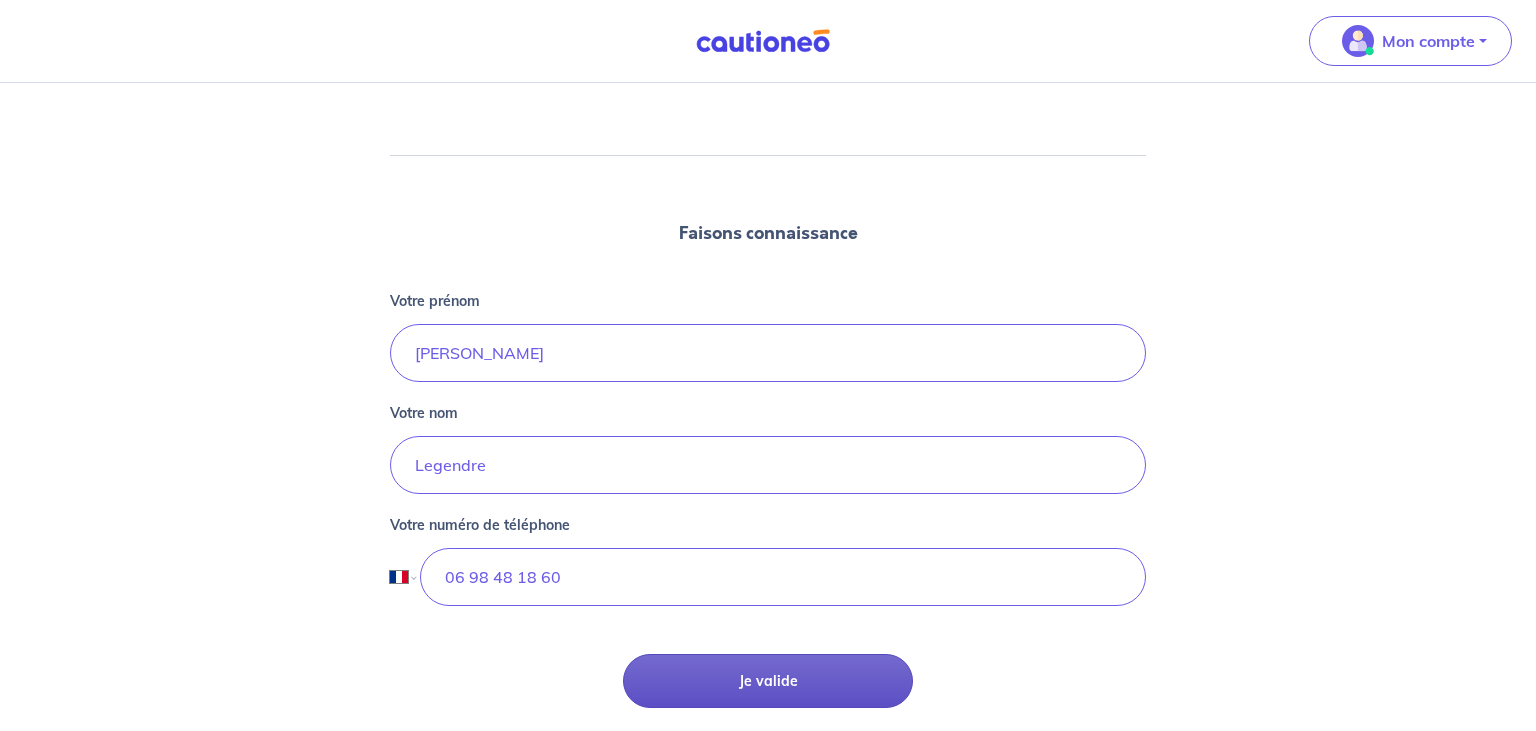 click on "Je valide" at bounding box center [768, 681] 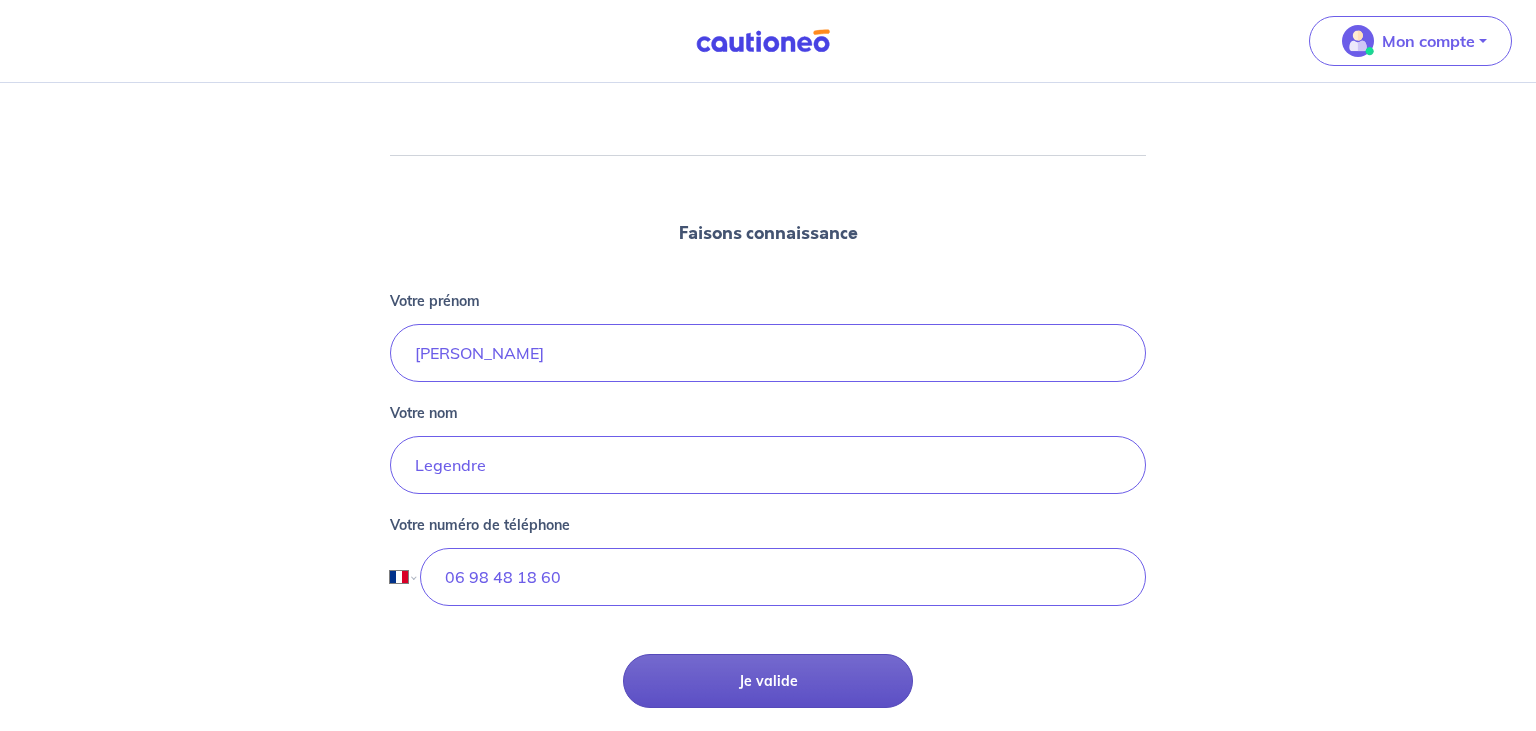 scroll, scrollTop: 0, scrollLeft: 0, axis: both 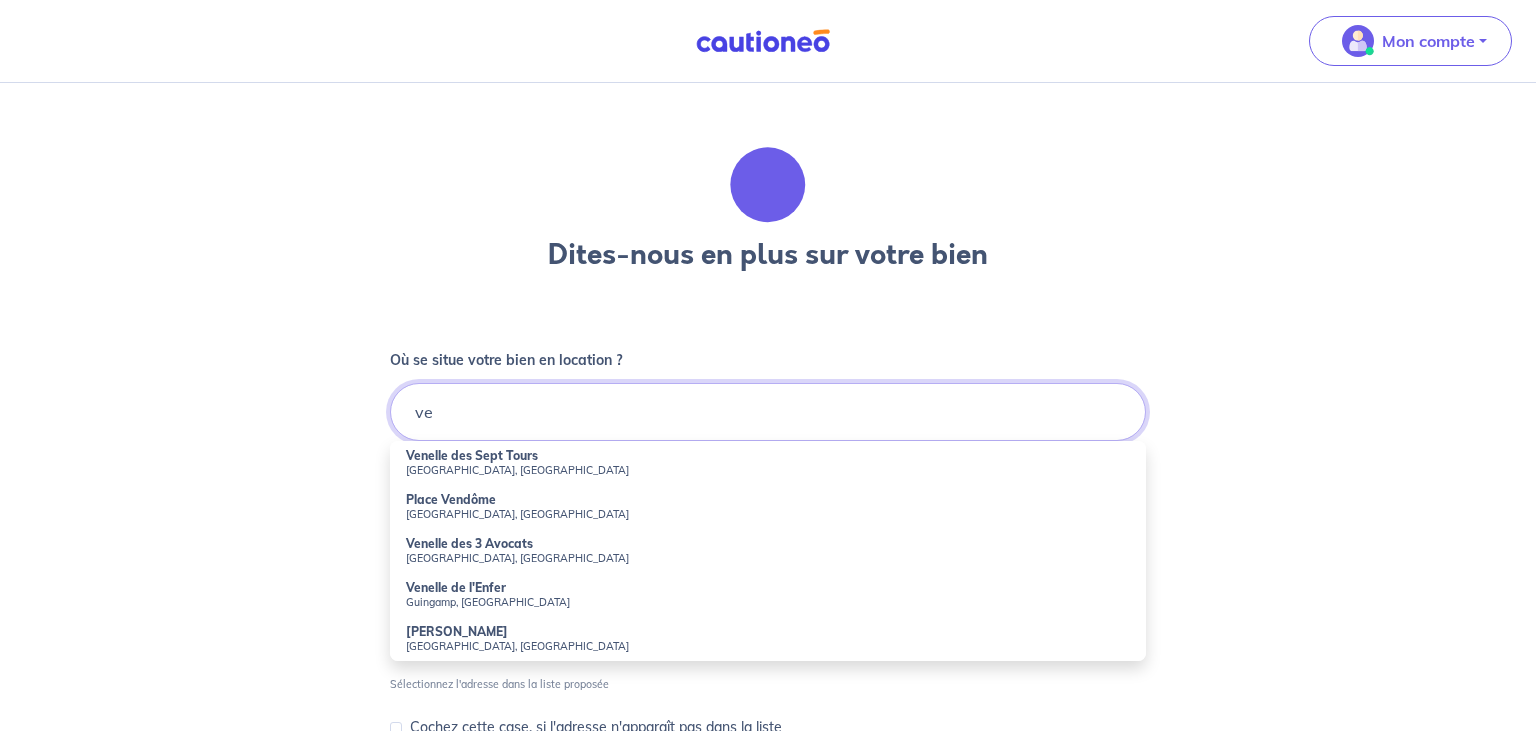 type on "v" 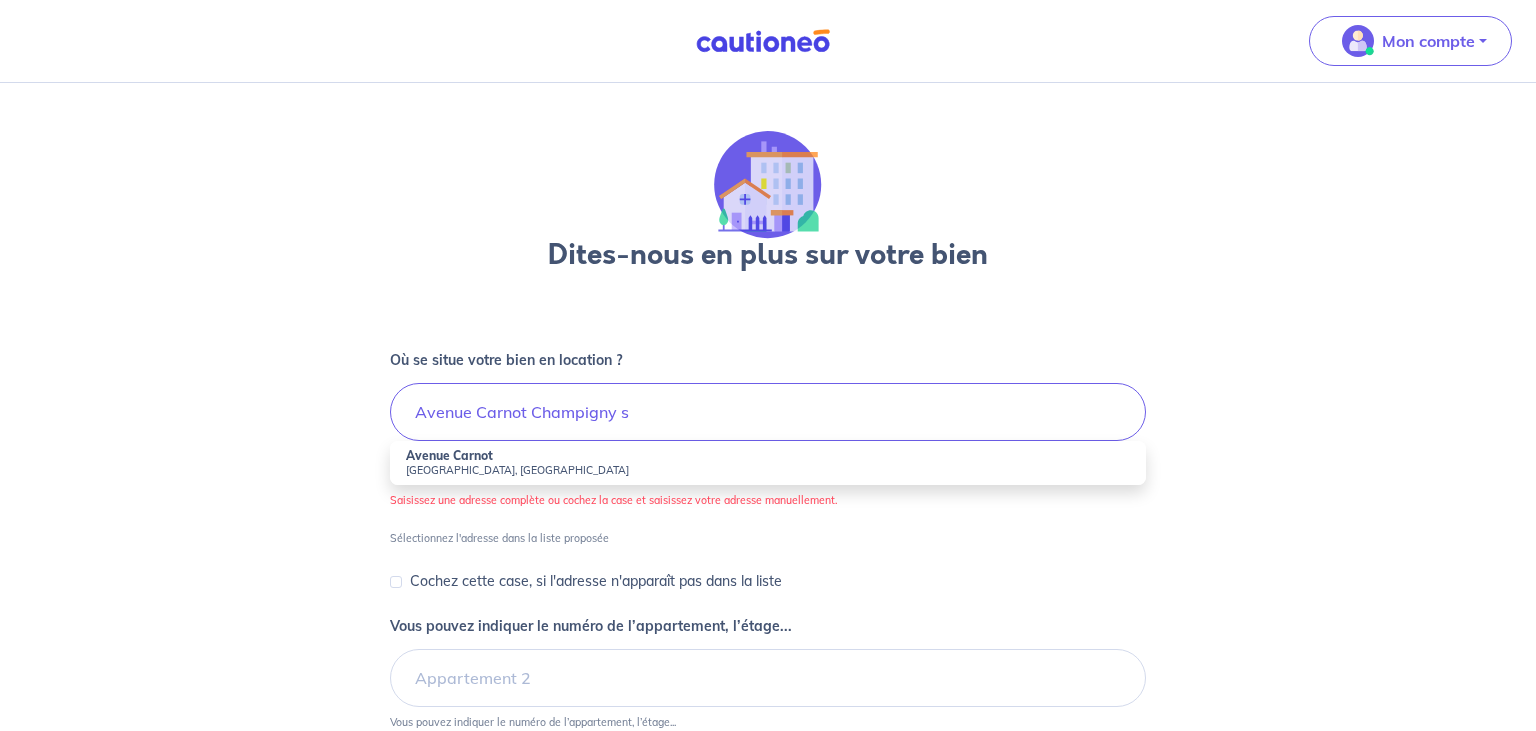 click on "Champigny-sur-Marne, France" at bounding box center (768, 470) 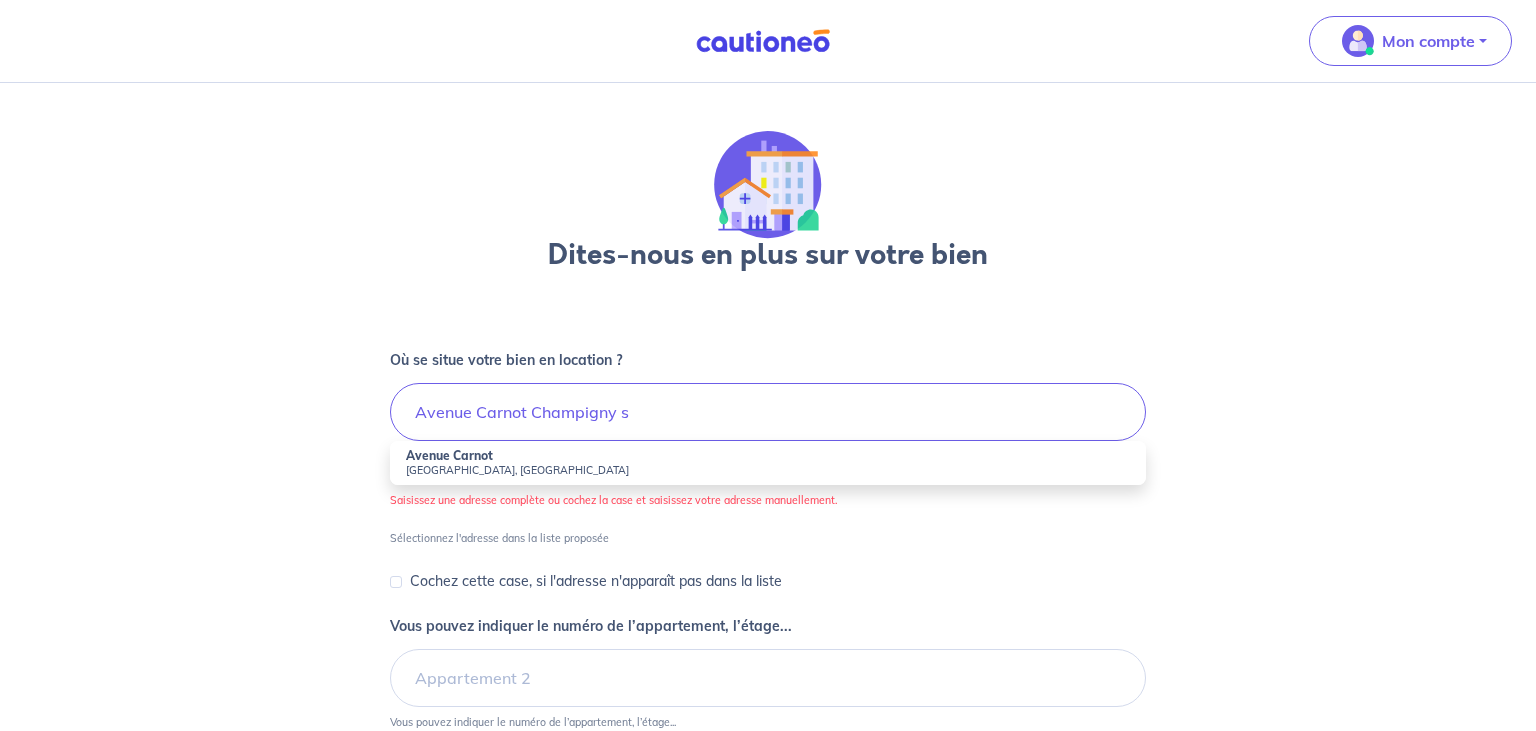 type on "Avenue Carnot, Champigny-sur-Marne, France" 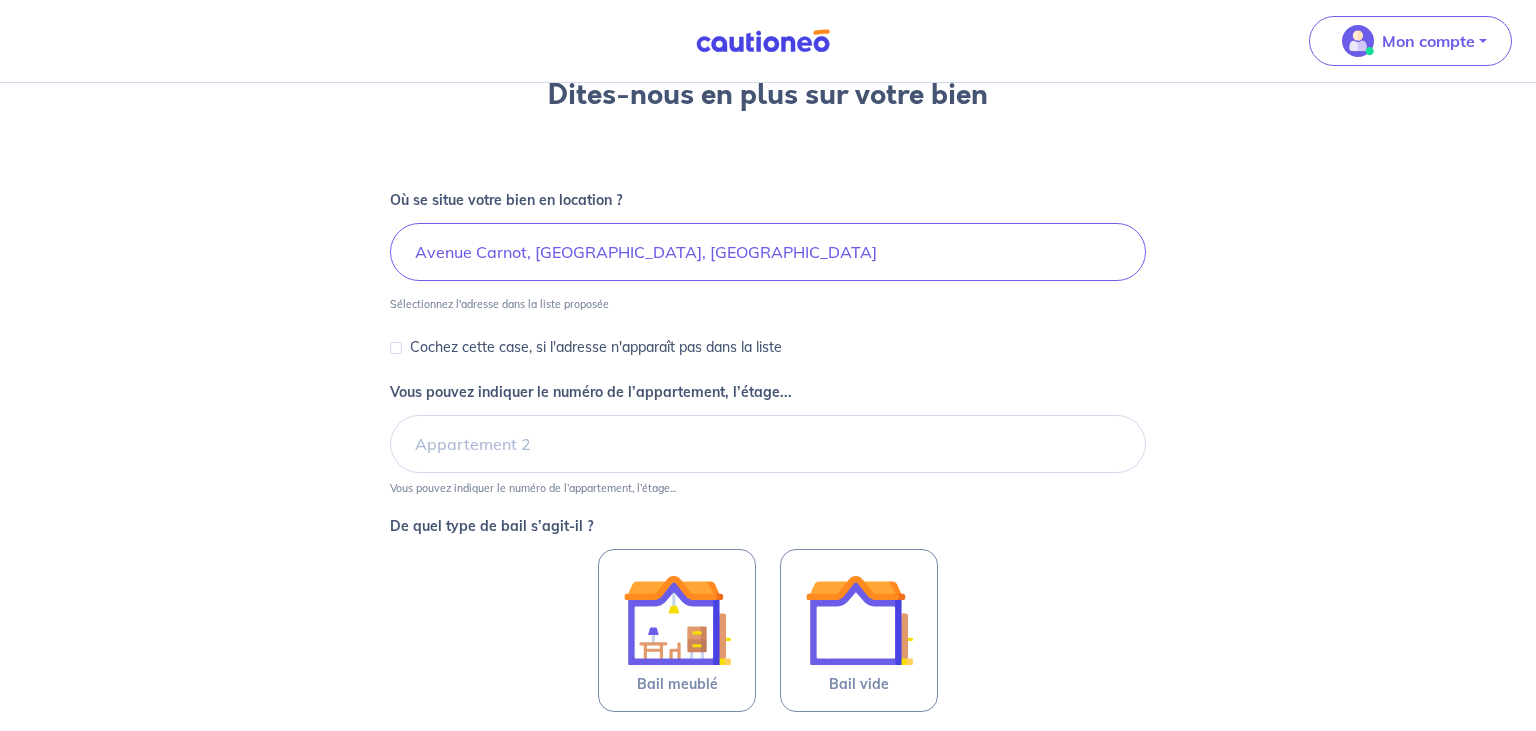 scroll, scrollTop: 160, scrollLeft: 0, axis: vertical 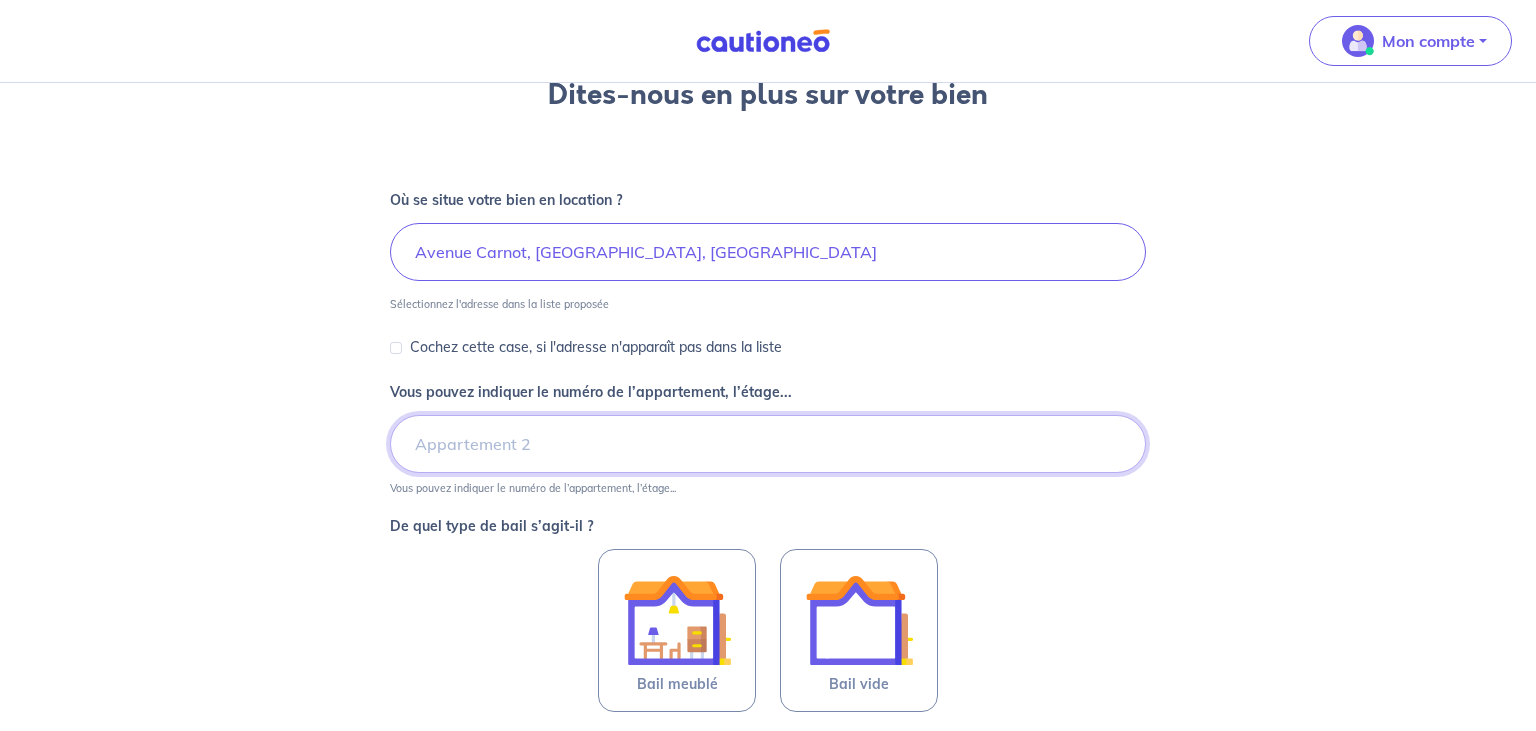 click on "Vous pouvez indiquer le numéro de l’appartement, l’étage..." at bounding box center [768, 444] 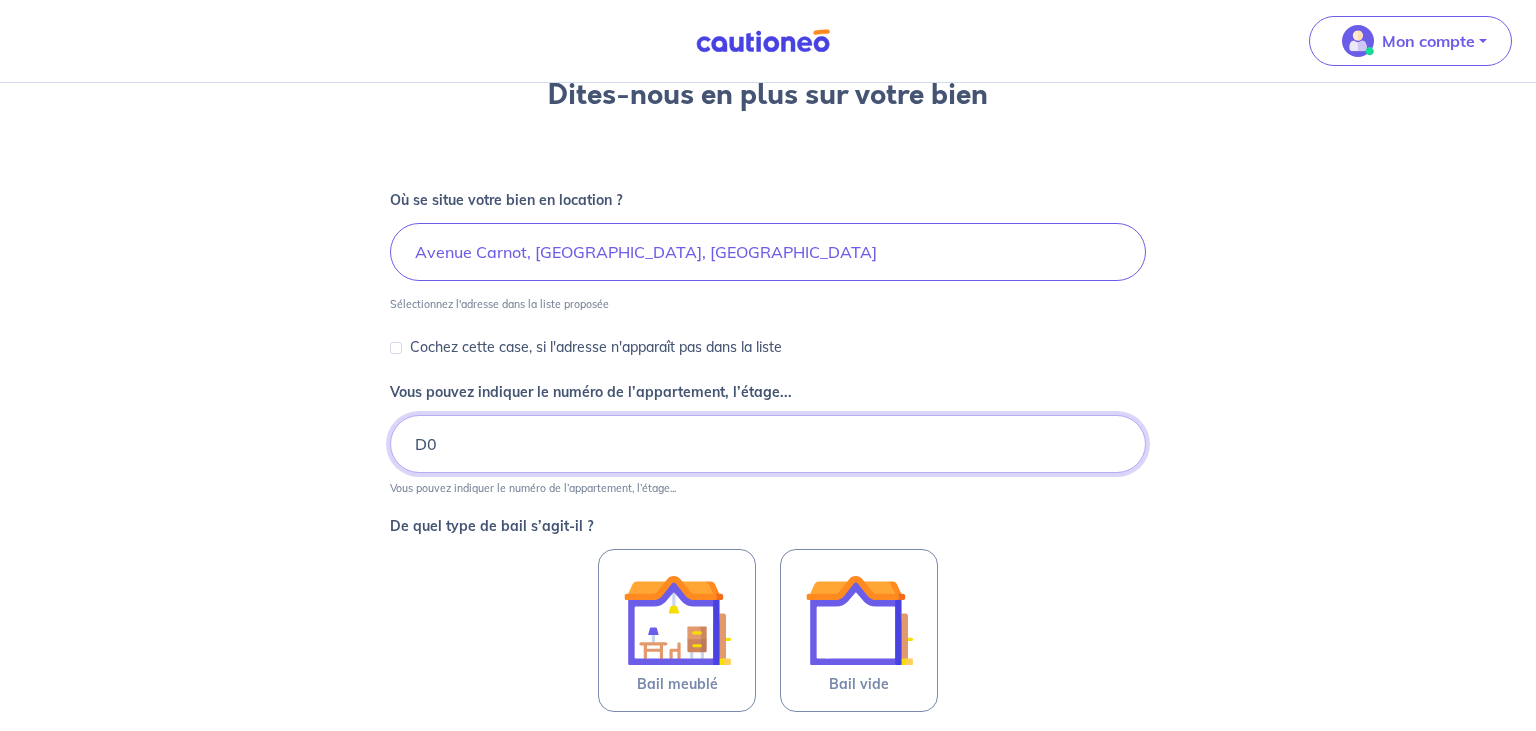 type on "D" 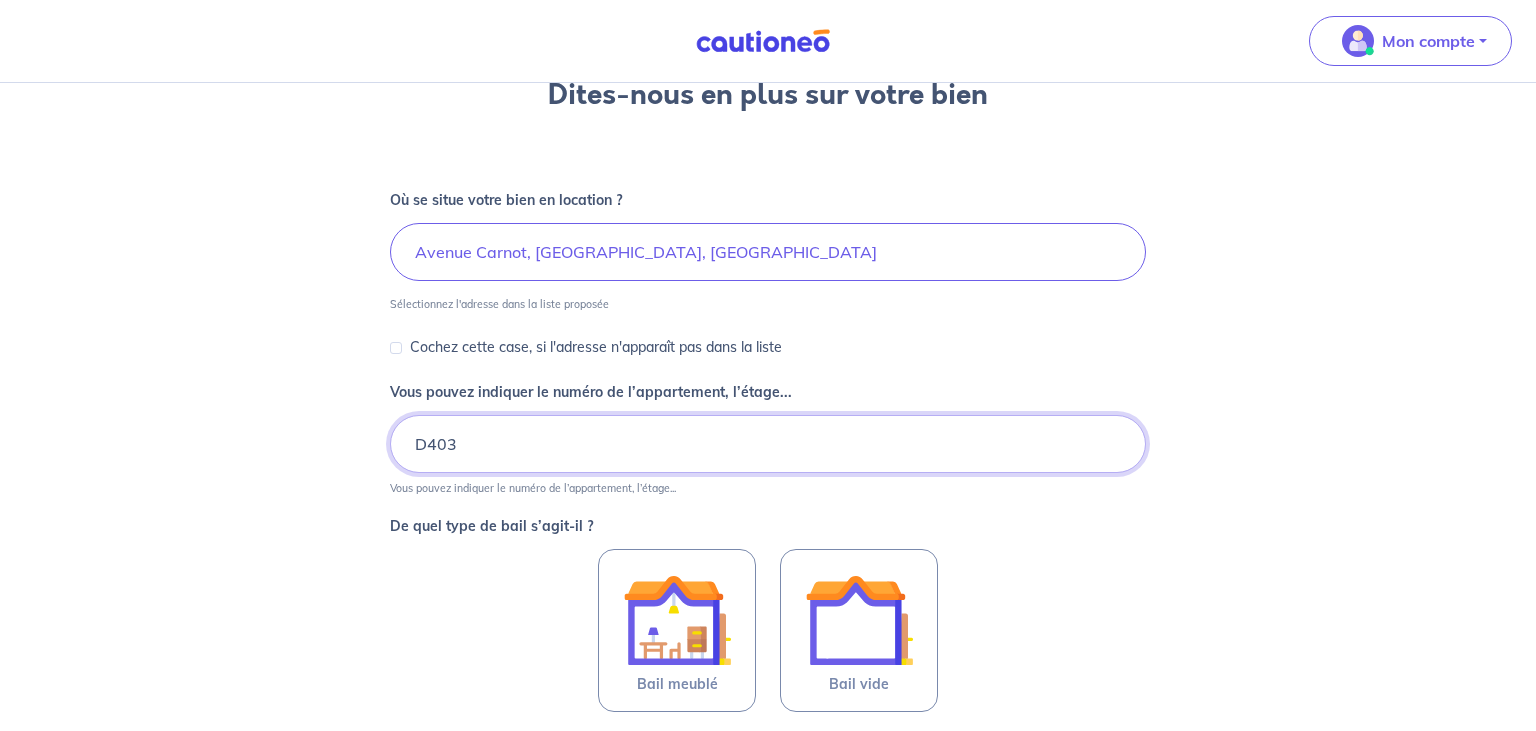 scroll, scrollTop: 268, scrollLeft: 0, axis: vertical 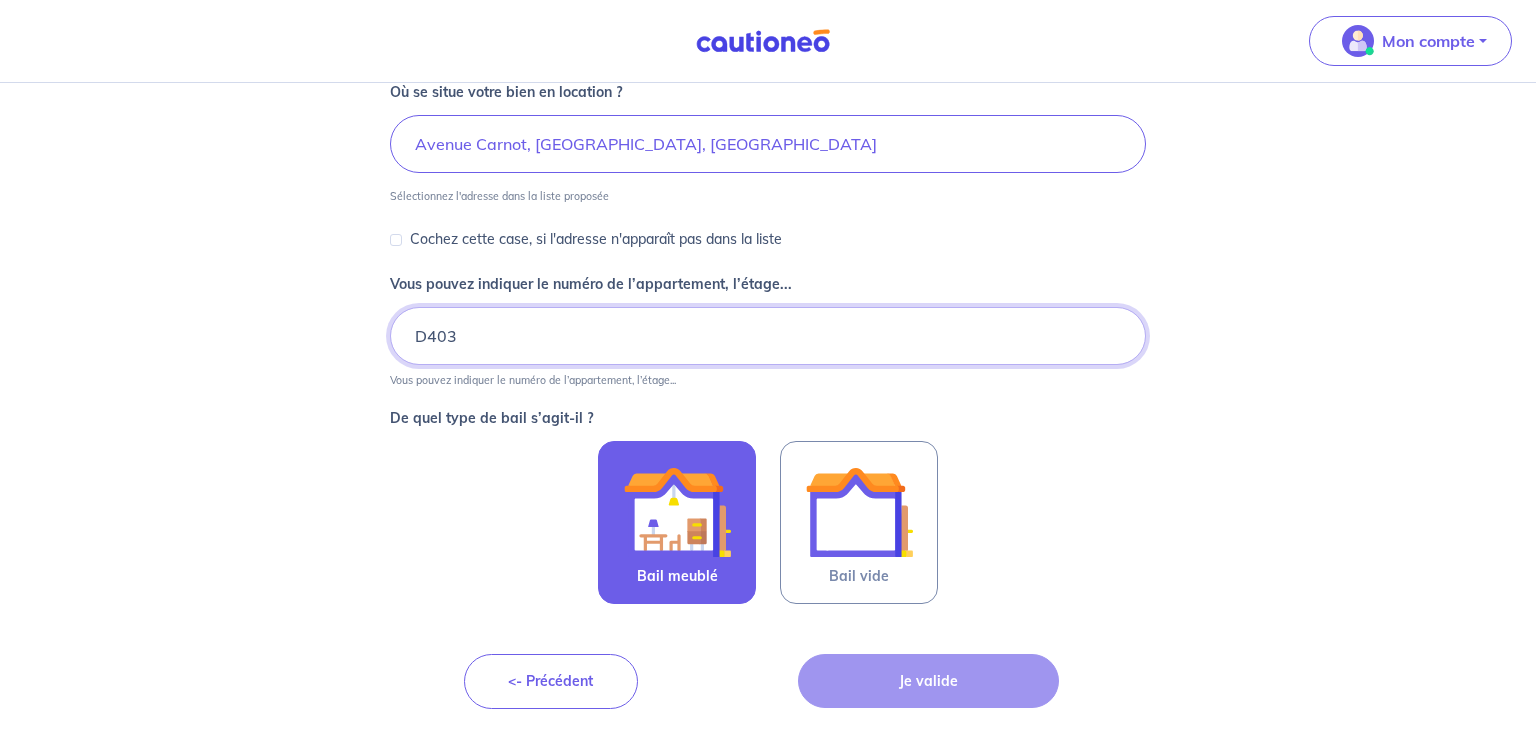type on "D403" 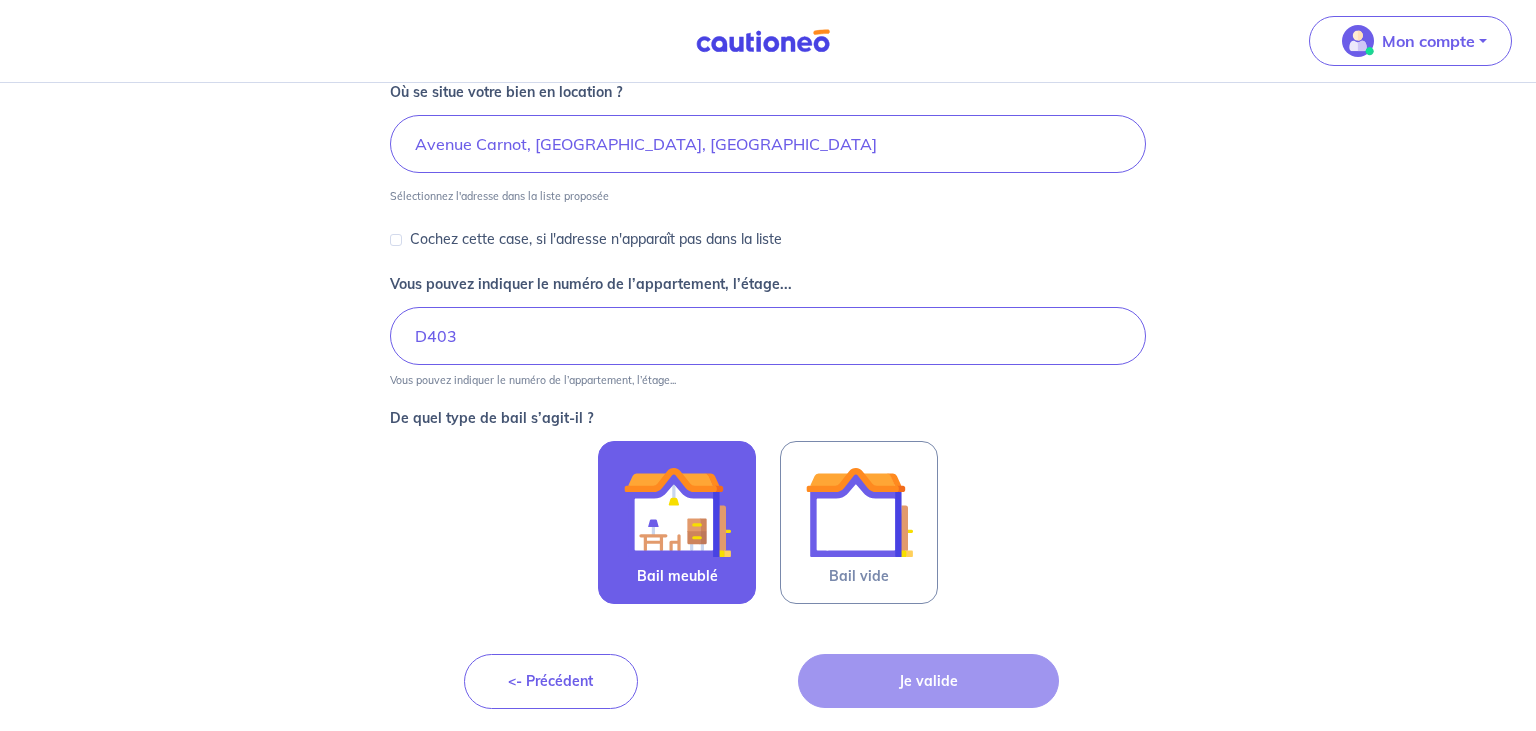 click at bounding box center (677, 512) 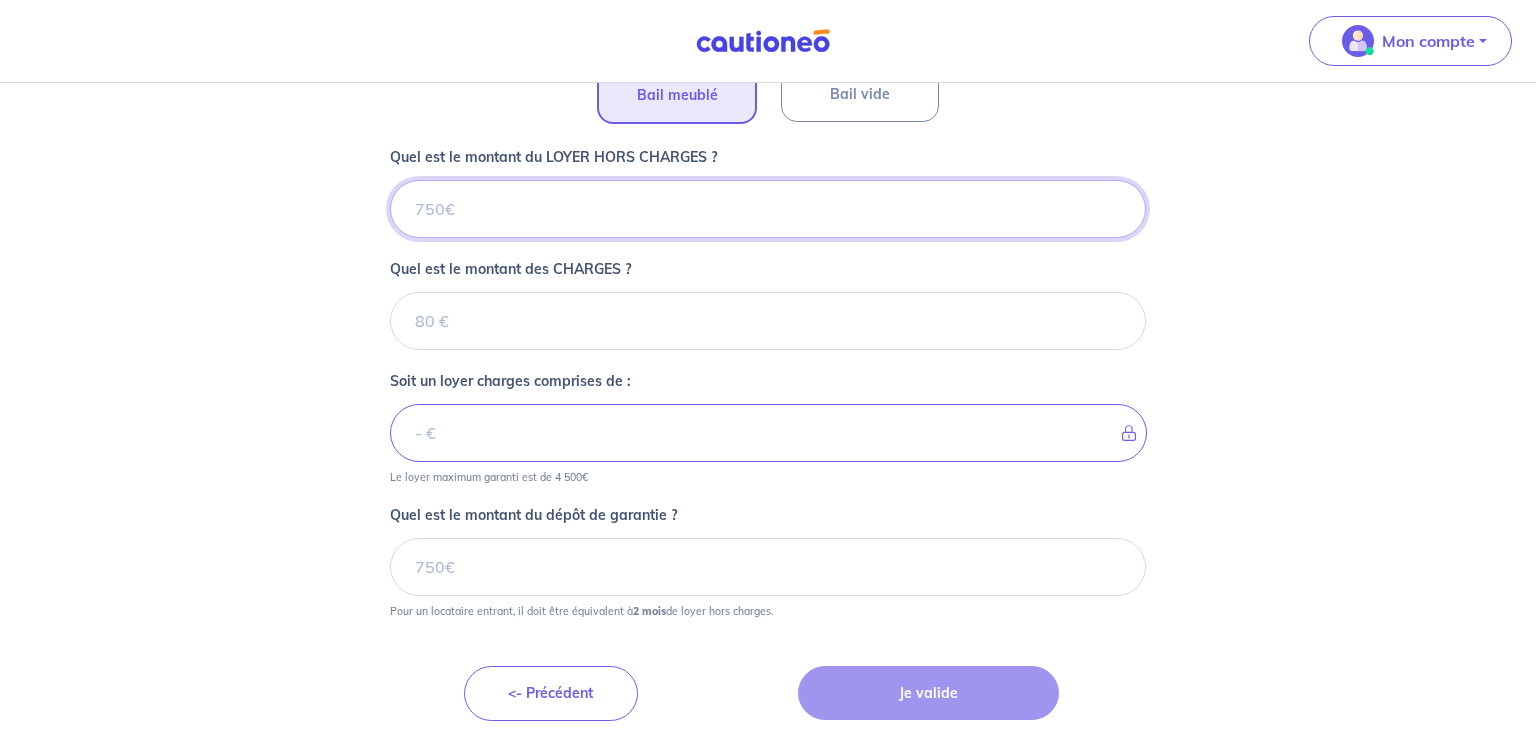 scroll, scrollTop: 760, scrollLeft: 0, axis: vertical 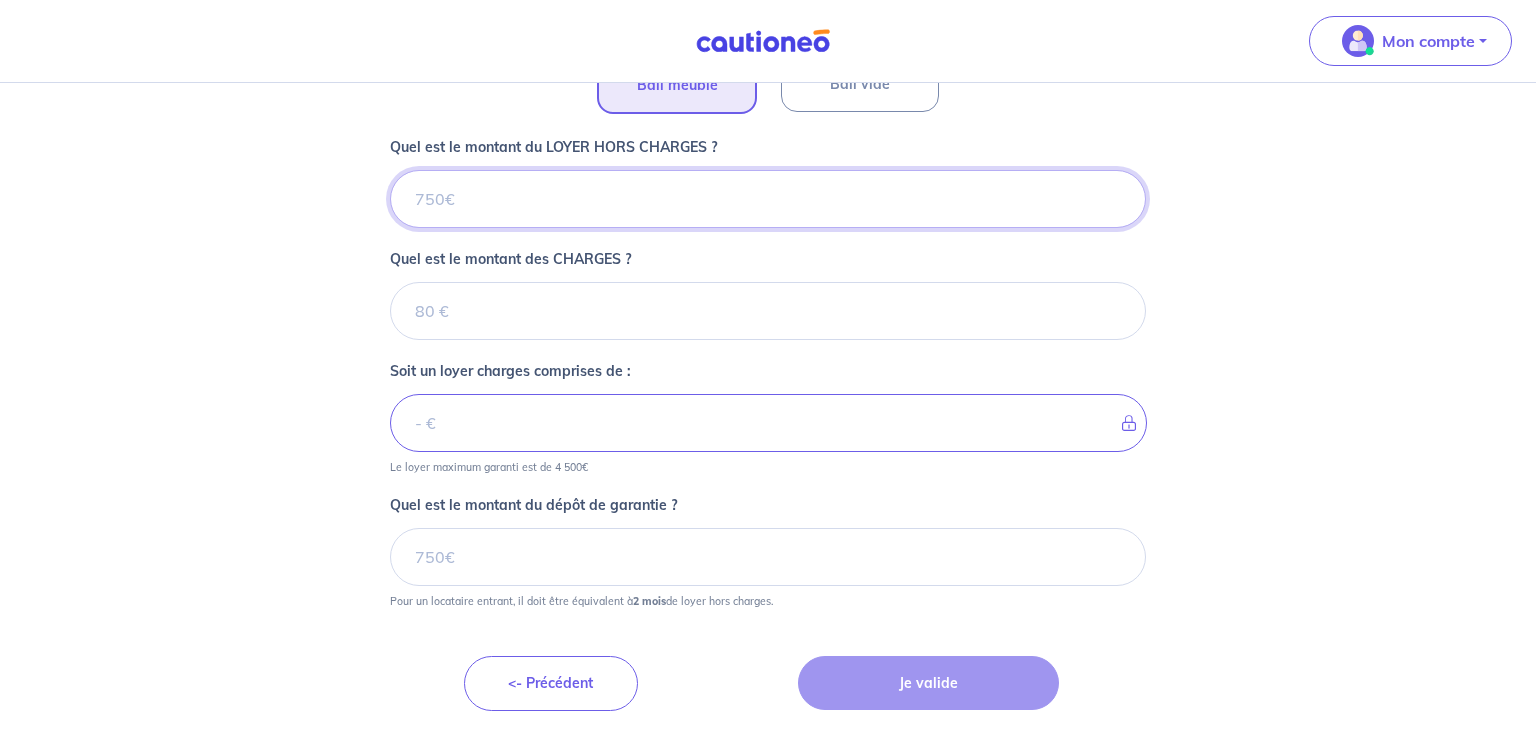click on "Quel est le montant du LOYER HORS CHARGES ?" at bounding box center (768, 199) 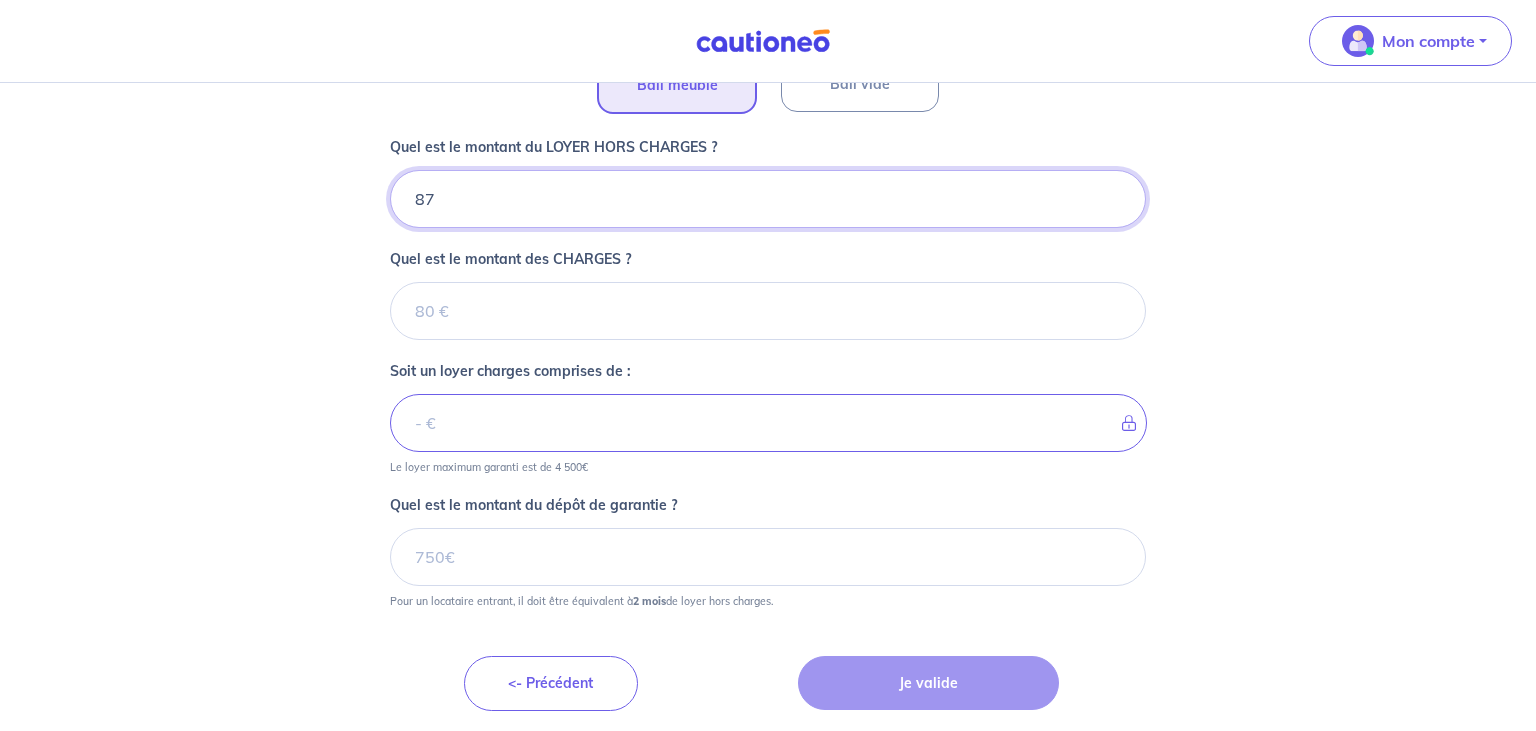 type on "870" 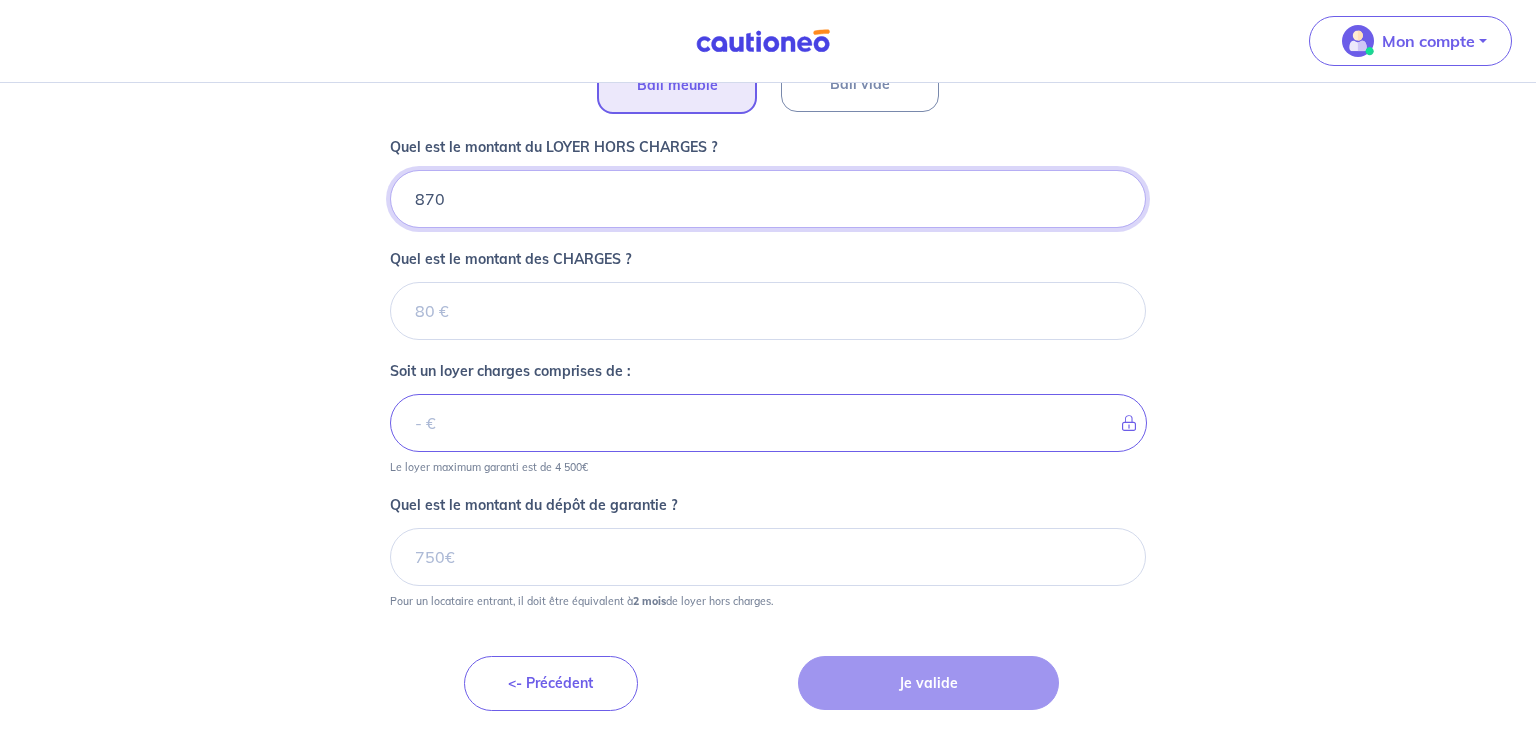 type 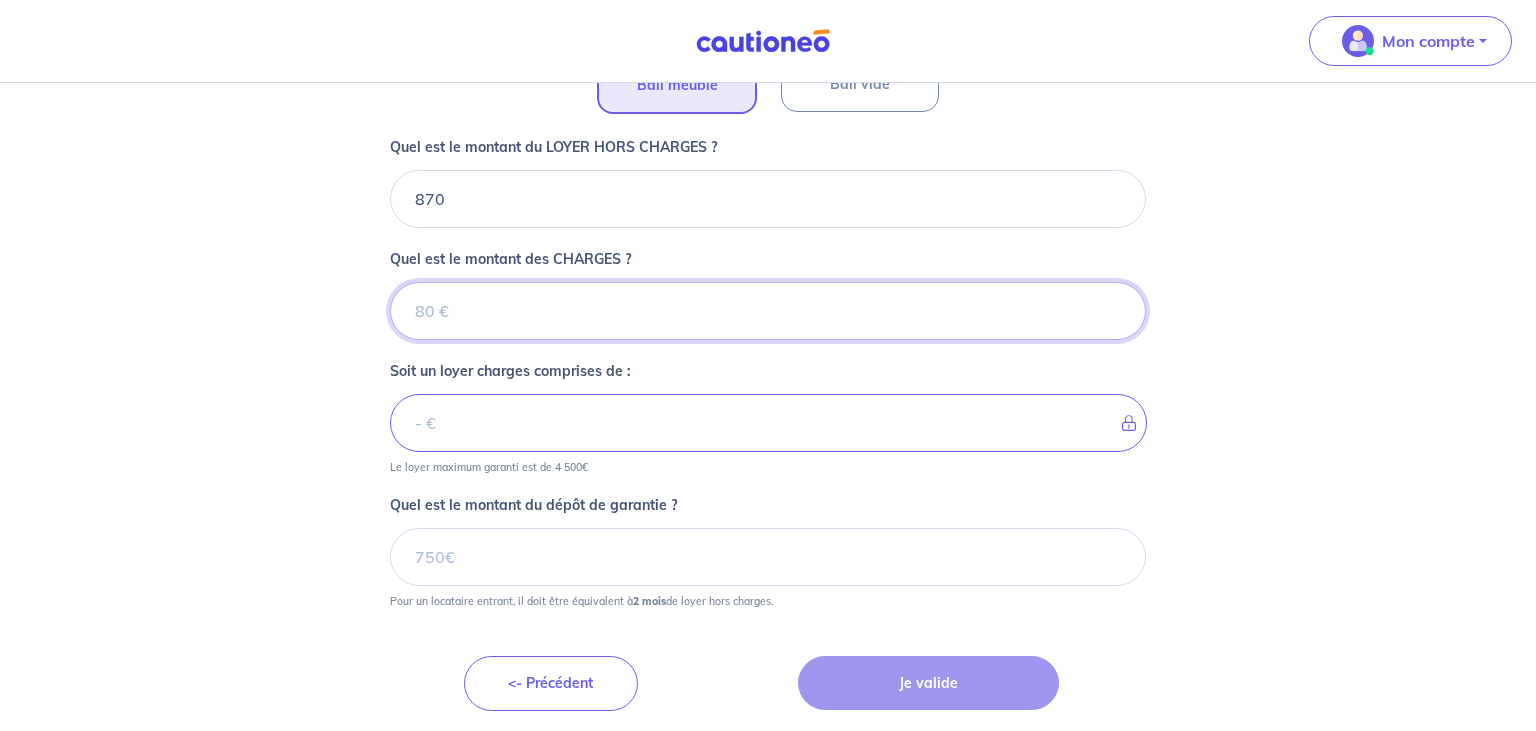 click on "Quel est le montant des CHARGES ?" at bounding box center [768, 311] 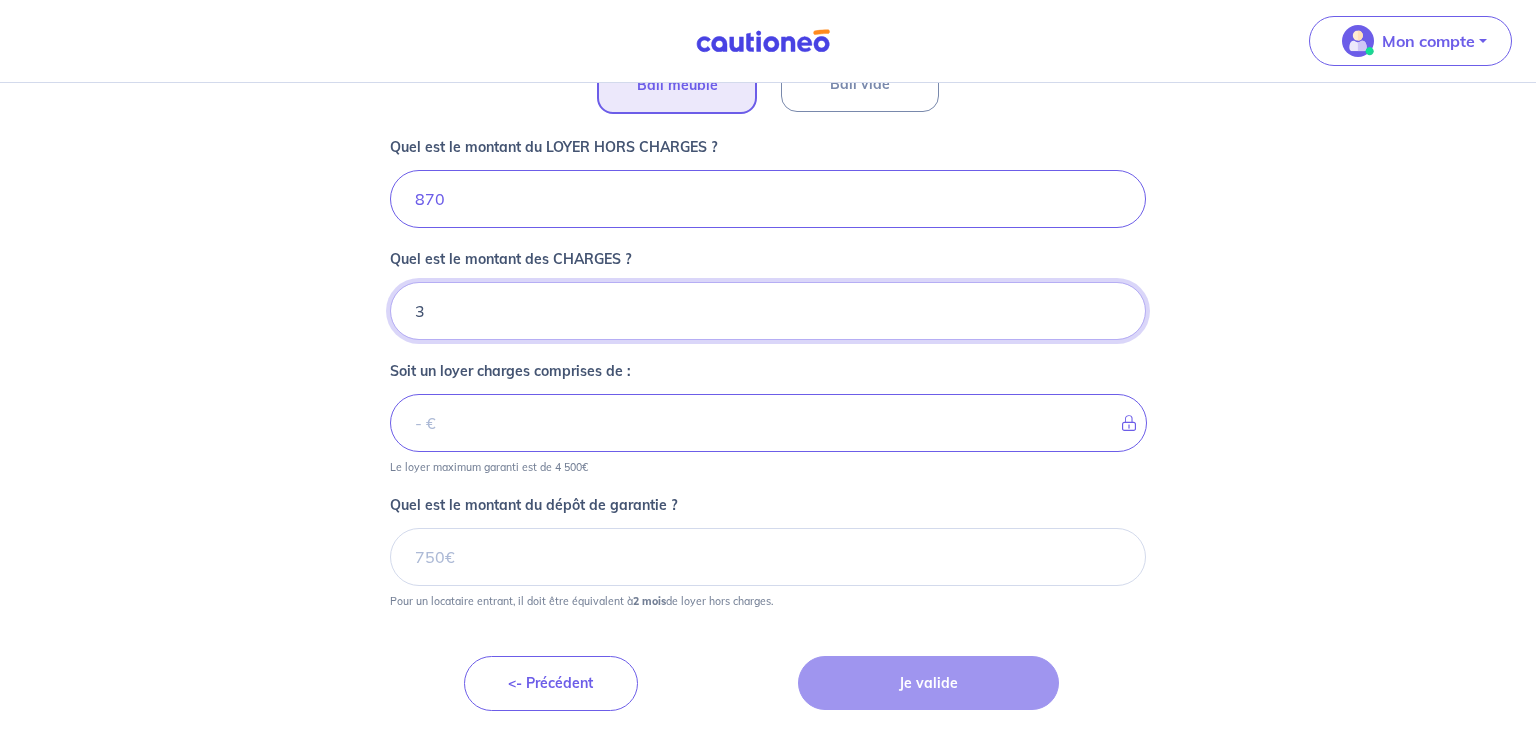 type on "30" 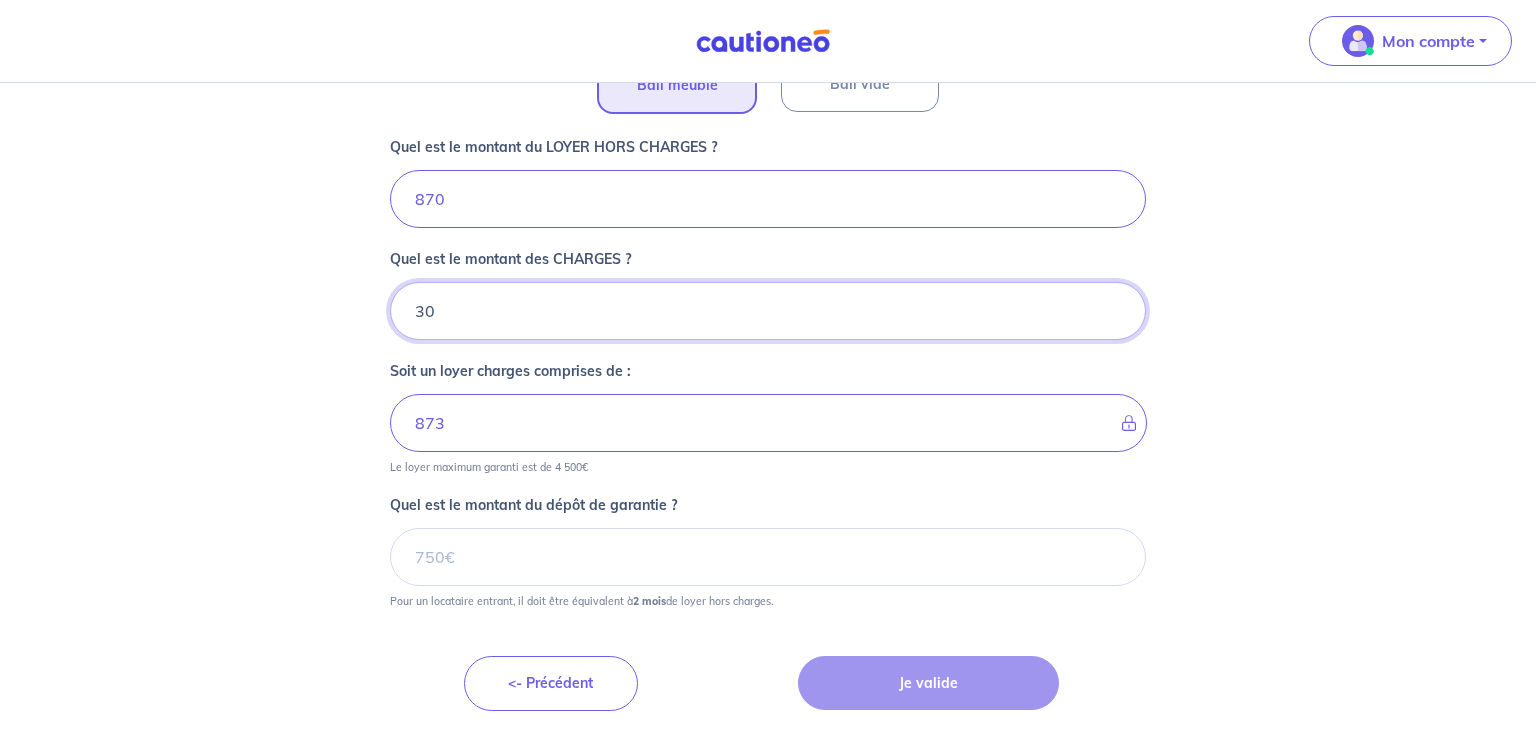 type on "900" 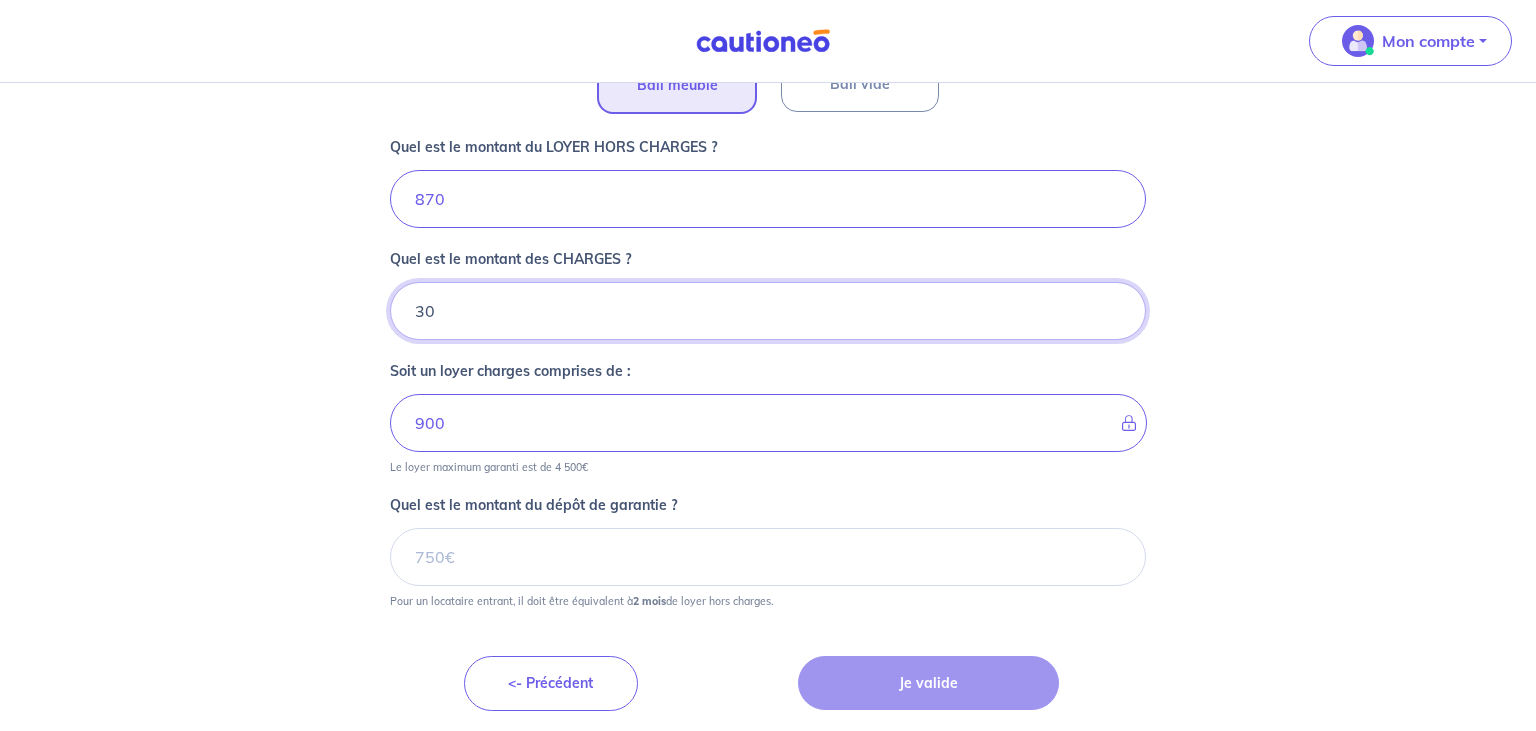 type on "30" 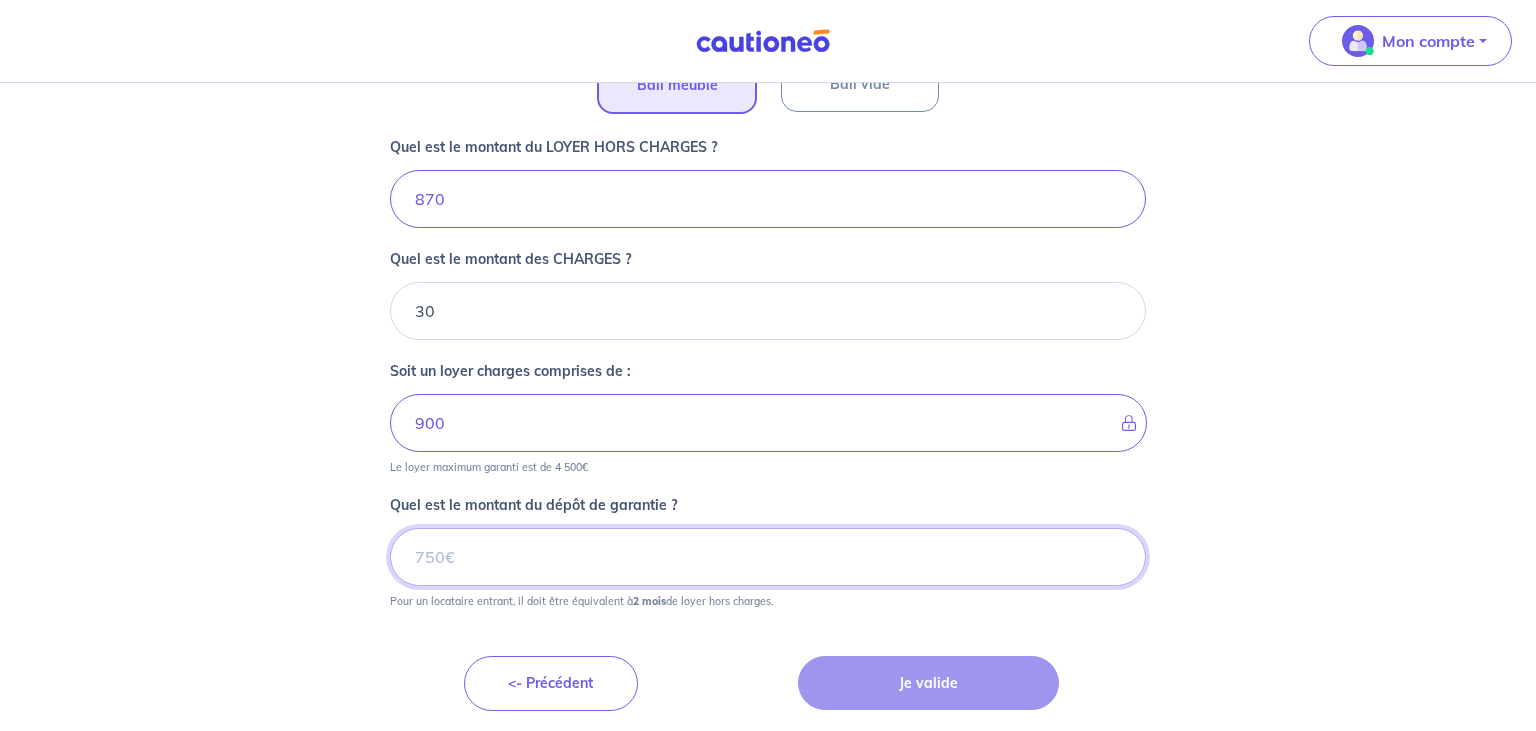 click on "Quel est le montant du dépôt de garantie ?" at bounding box center [768, 557] 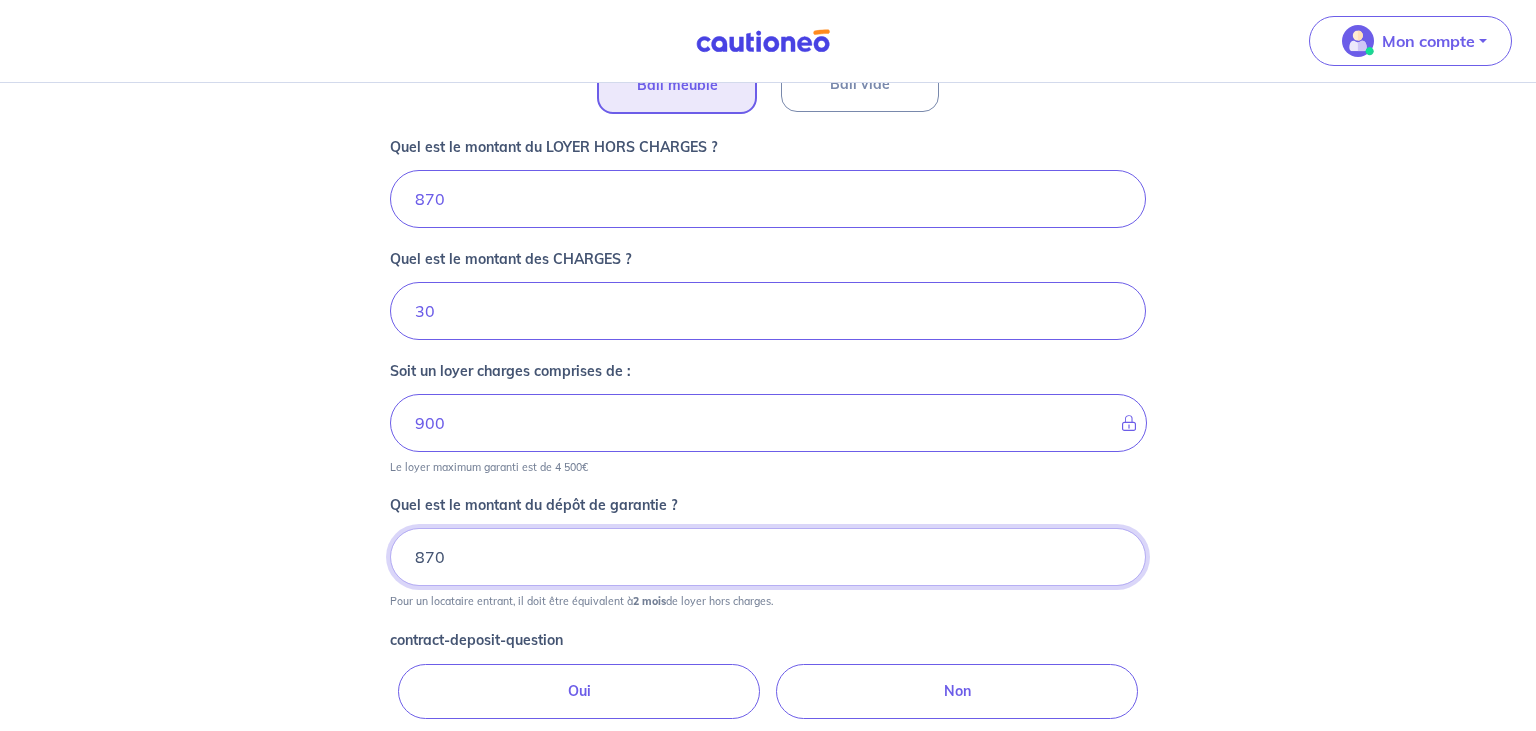scroll, scrollTop: 871, scrollLeft: 0, axis: vertical 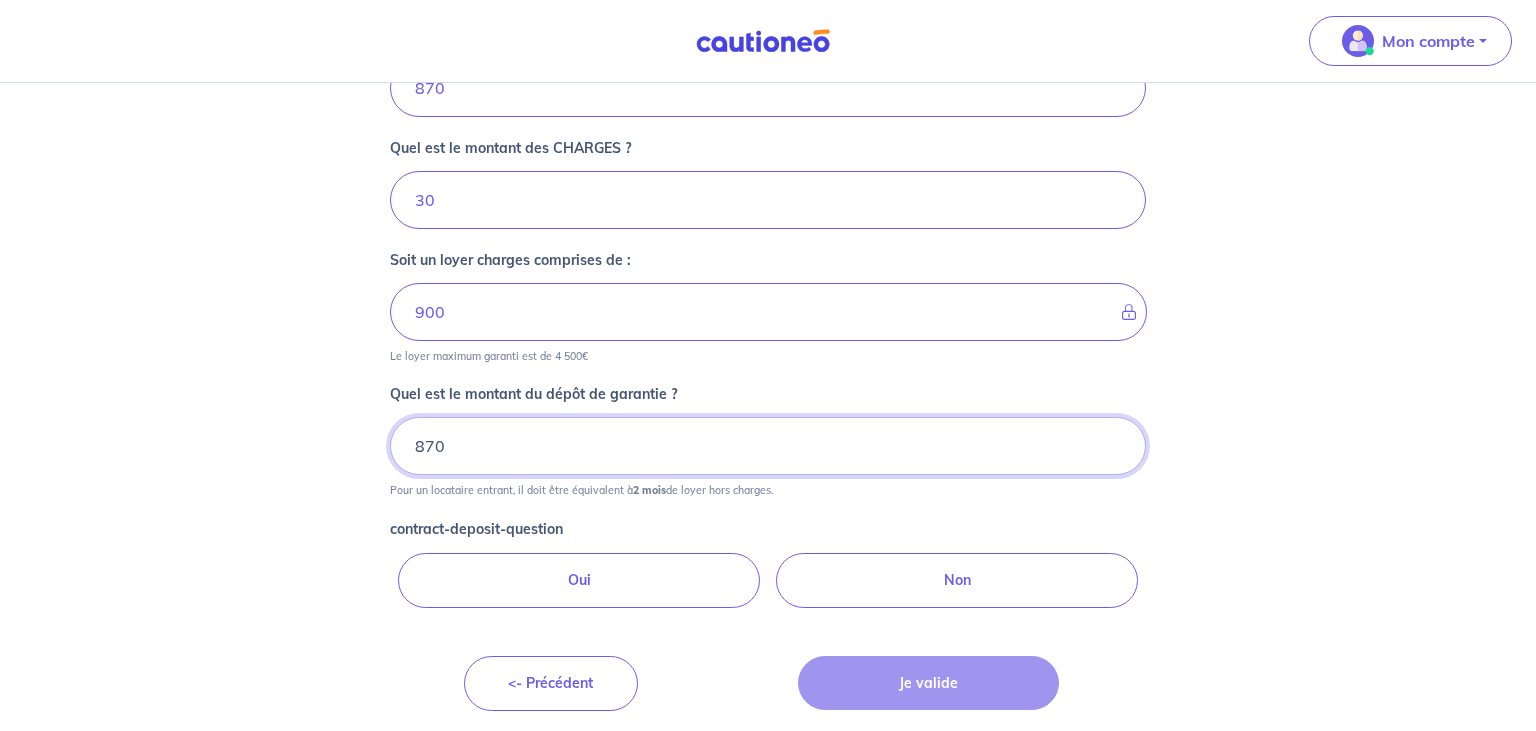 type on "870" 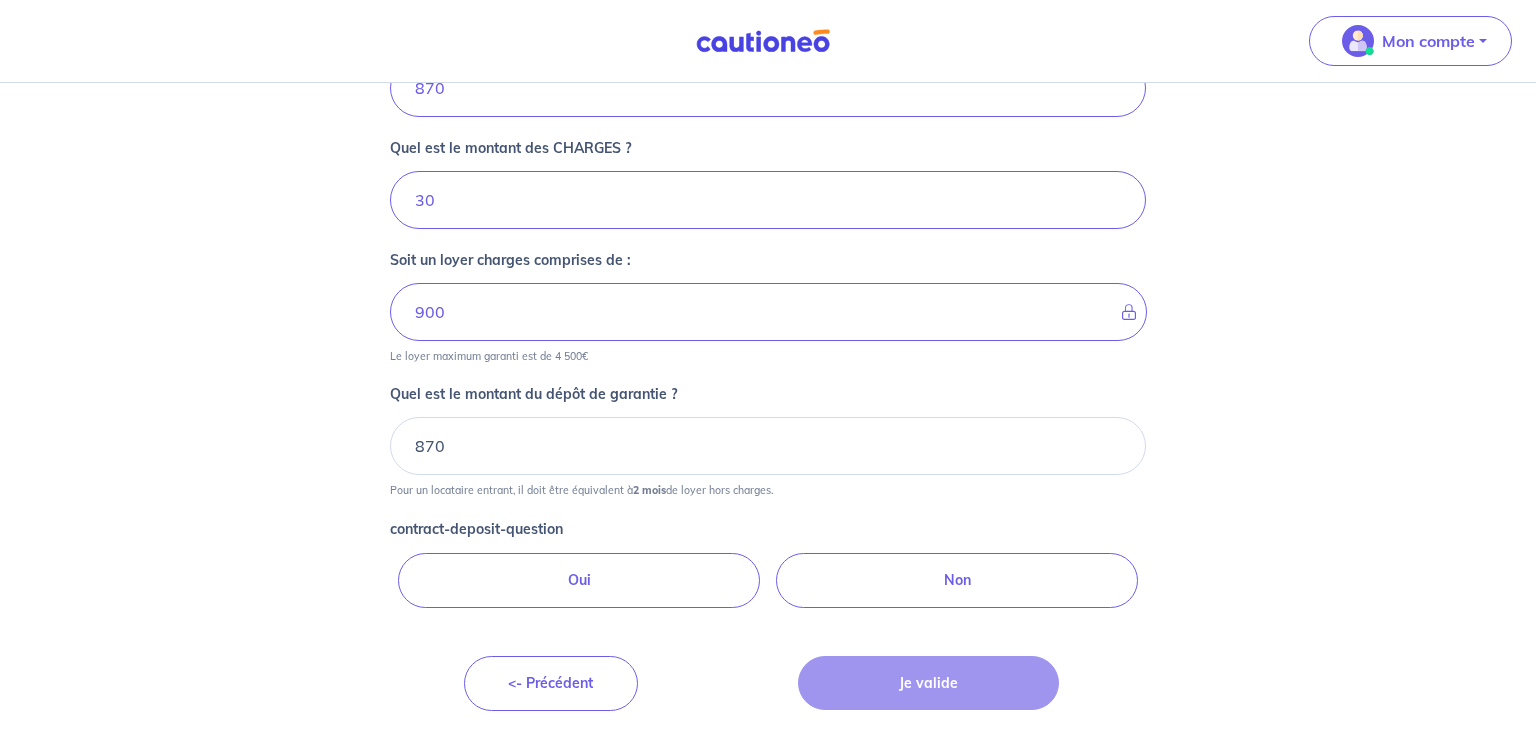 click on "Non" at bounding box center [957, 580] 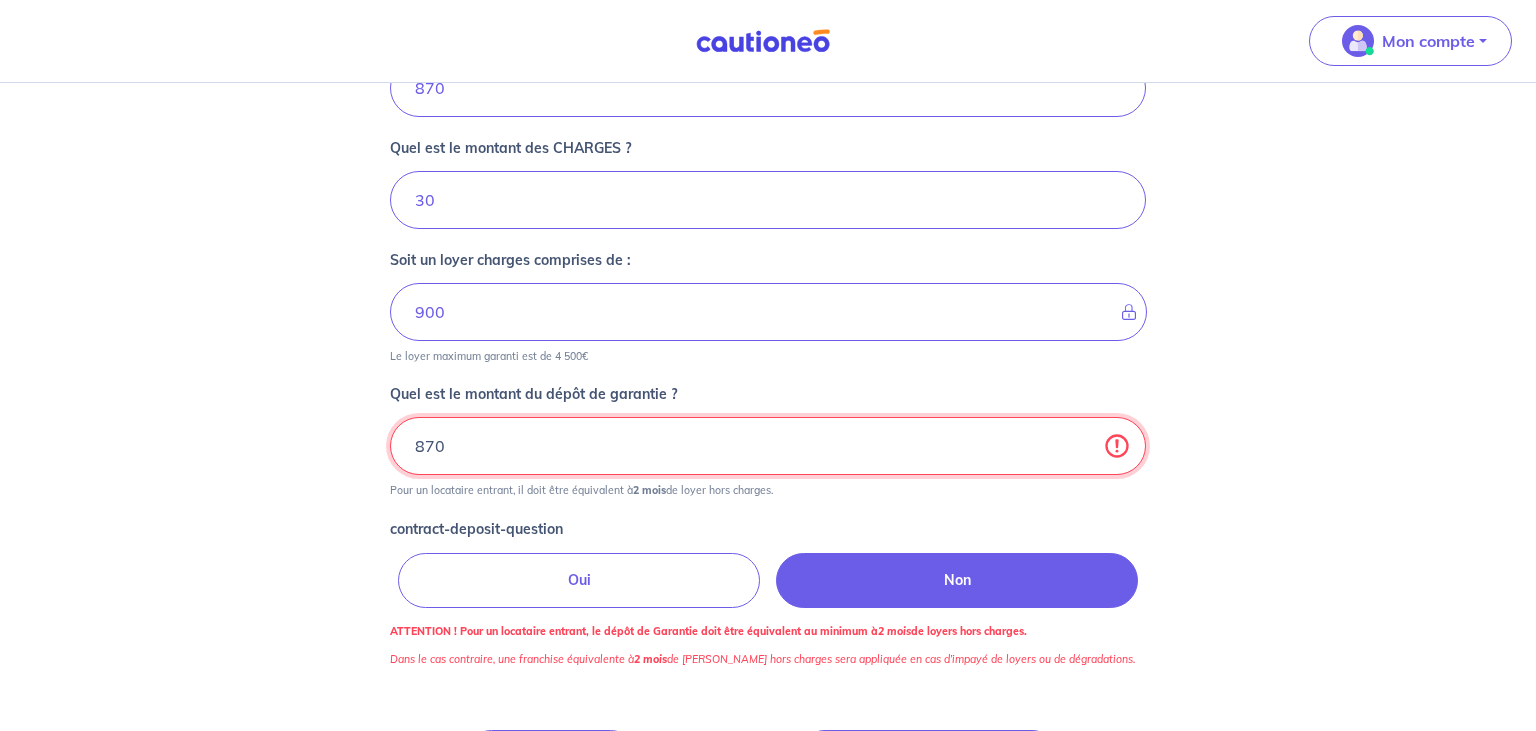 click on "870" at bounding box center (768, 446) 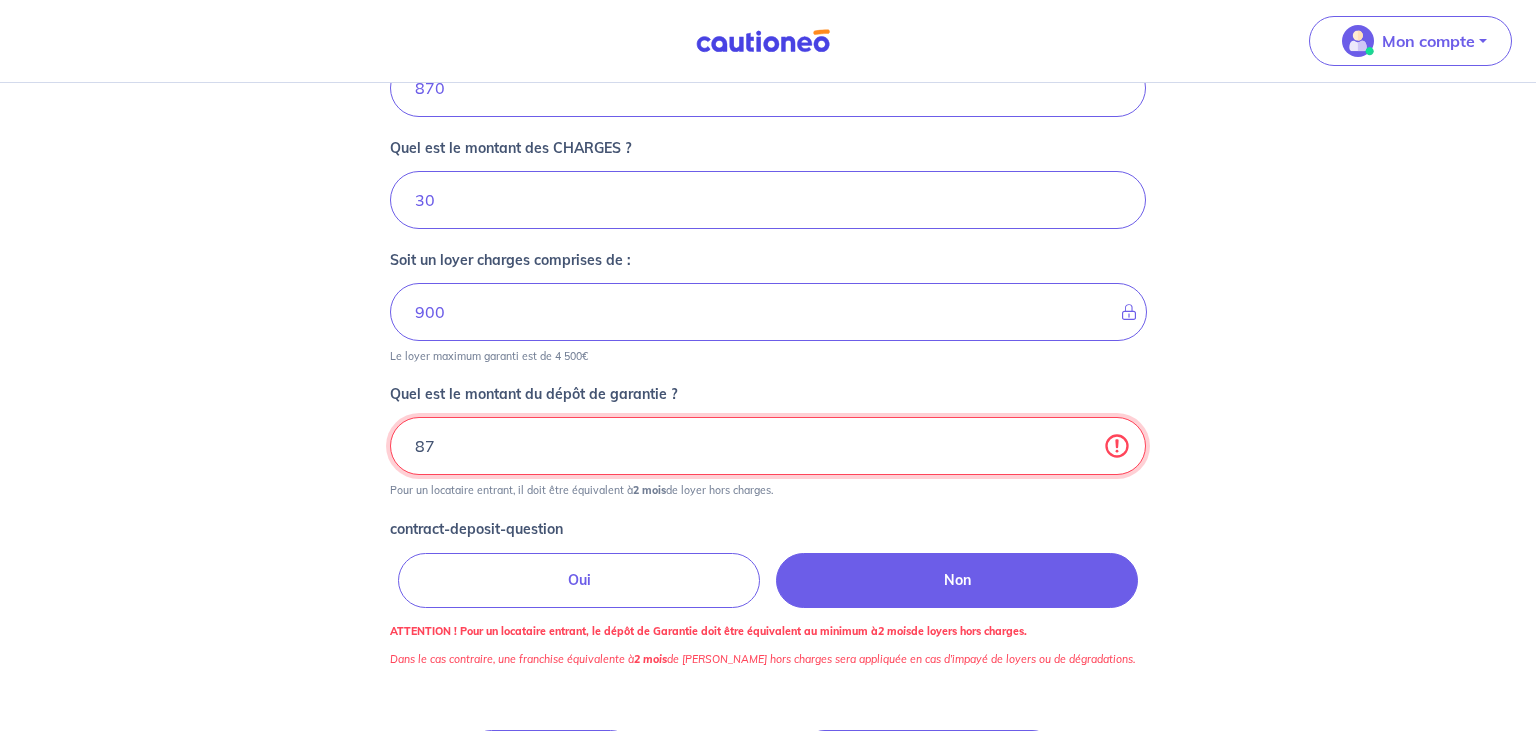 type on "8" 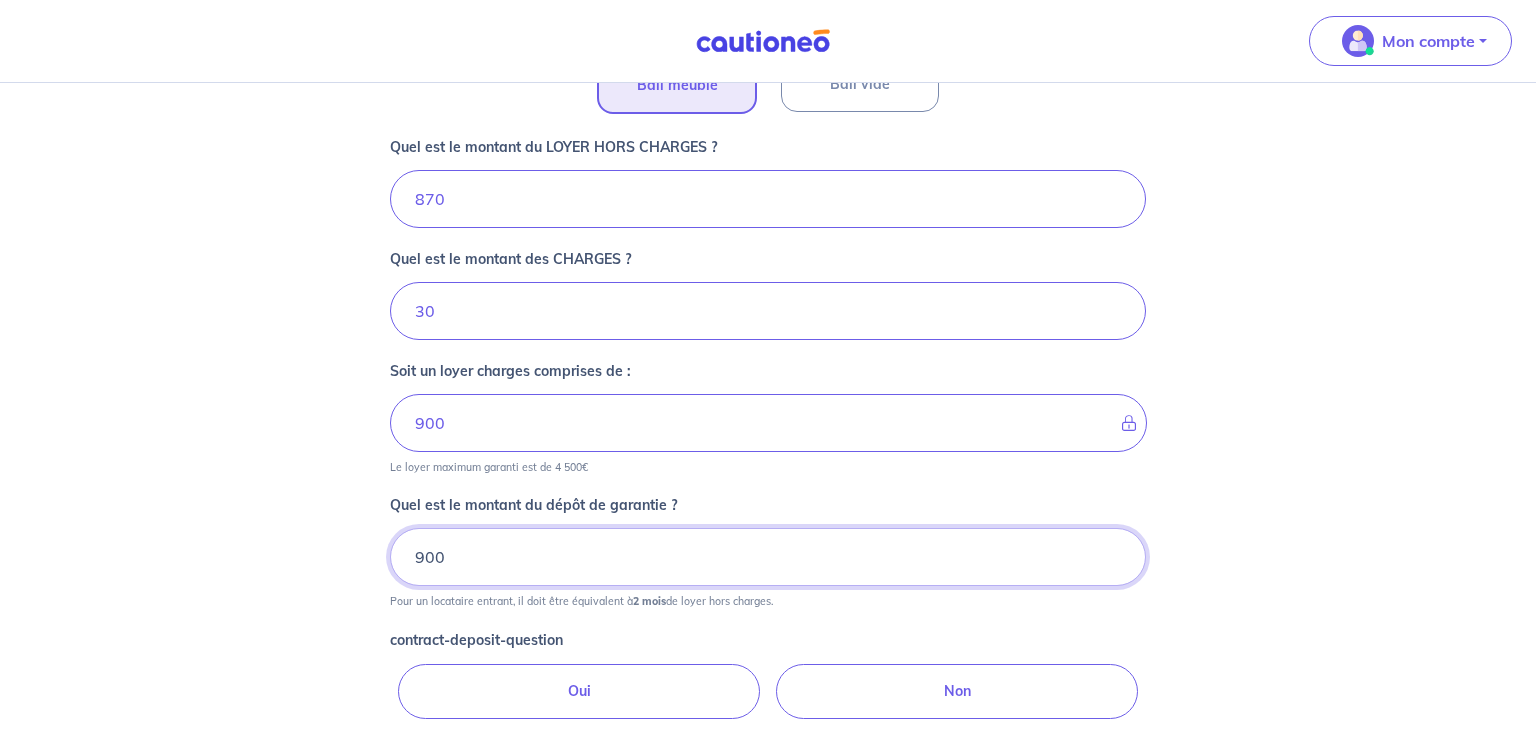 scroll, scrollTop: 871, scrollLeft: 0, axis: vertical 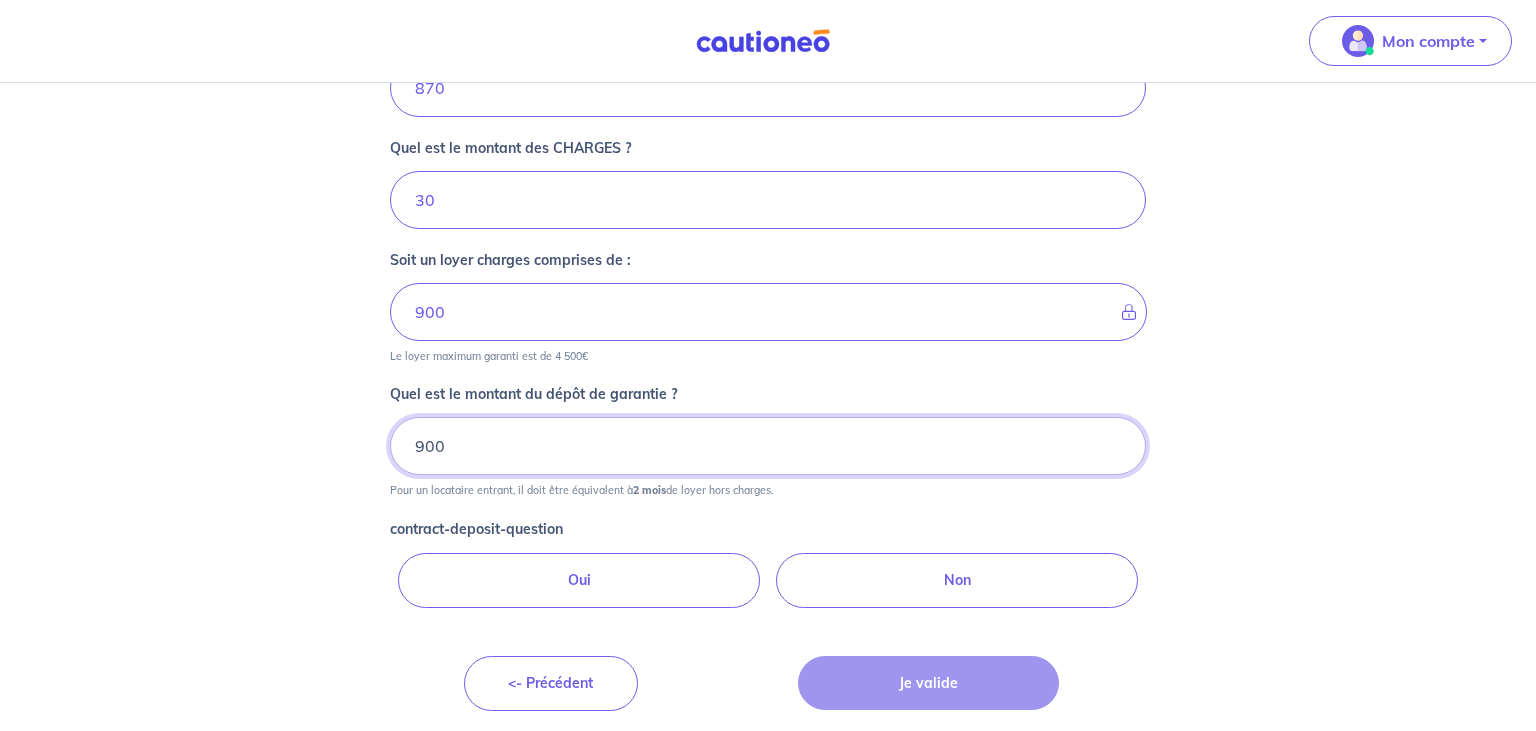 type on "900" 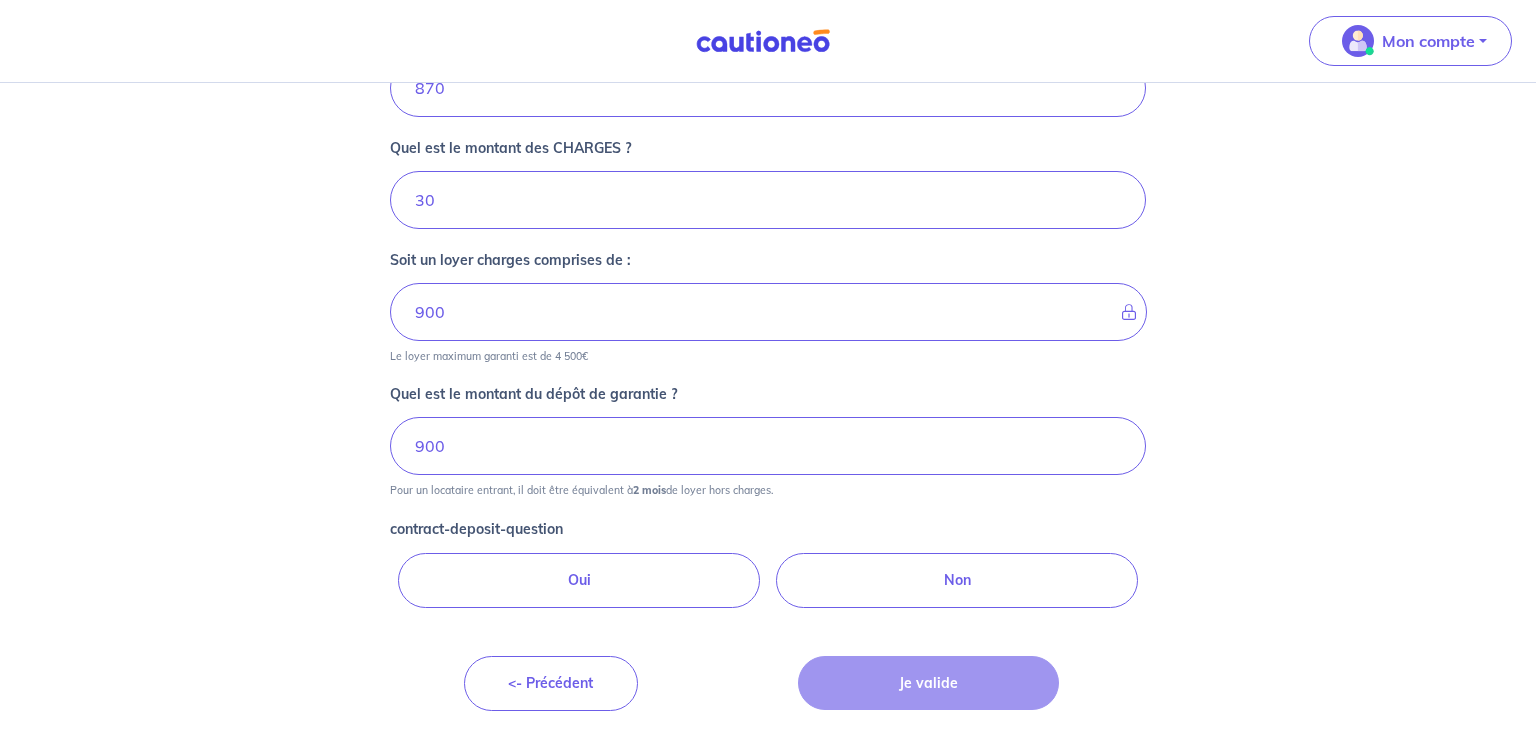 click on "Dites-nous en plus sur votre bien Où se situe votre bien en location ? Avenue Carnot, Champigny-sur-Marne, France Sélectionnez l'adresse dans la liste proposée Cochez cette case, si l'adresse n'apparaît pas dans la liste Vous pouvez indiquer le numéro de l’appartement, l’étage... D403 Vous pouvez indiquer le numéro de l’appartement, l’étage... De quel type de bail s’agit-il ? Bail meublé Bail vide Quel est le montant du LOYER HORS CHARGES ? 870 Quel est le montant des CHARGES ? 30 Soit un loyer charges comprises de : 900 Le loyer maximum garanti est de 4 500€ Quel est le montant du dépôt de garantie ? 900 Pour un locataire entrant, il doit être équivalent à  2 mois  de loyer hors charges. contract-deposit-question Oui Non <- Précédent Je valide" at bounding box center [768, -26] 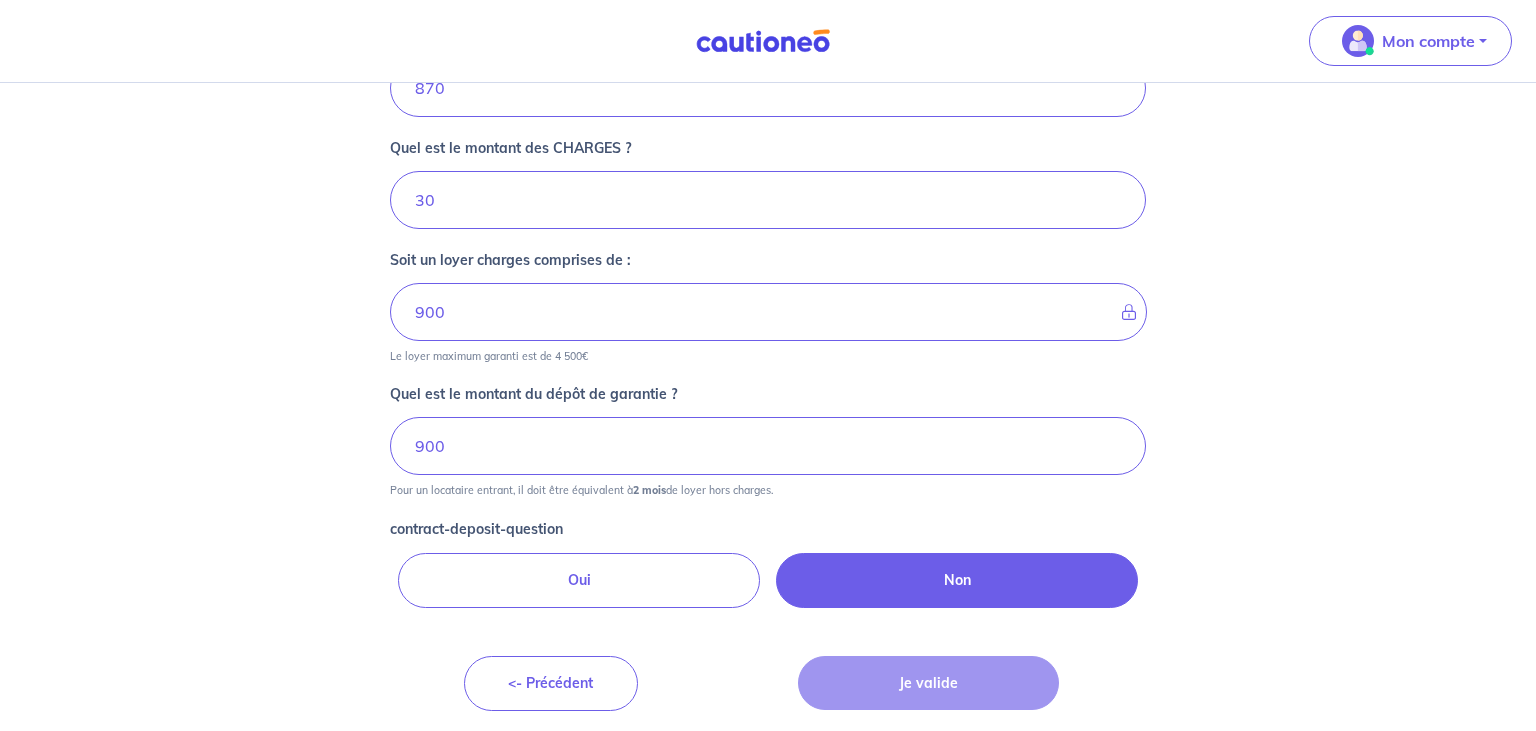 radio on "true" 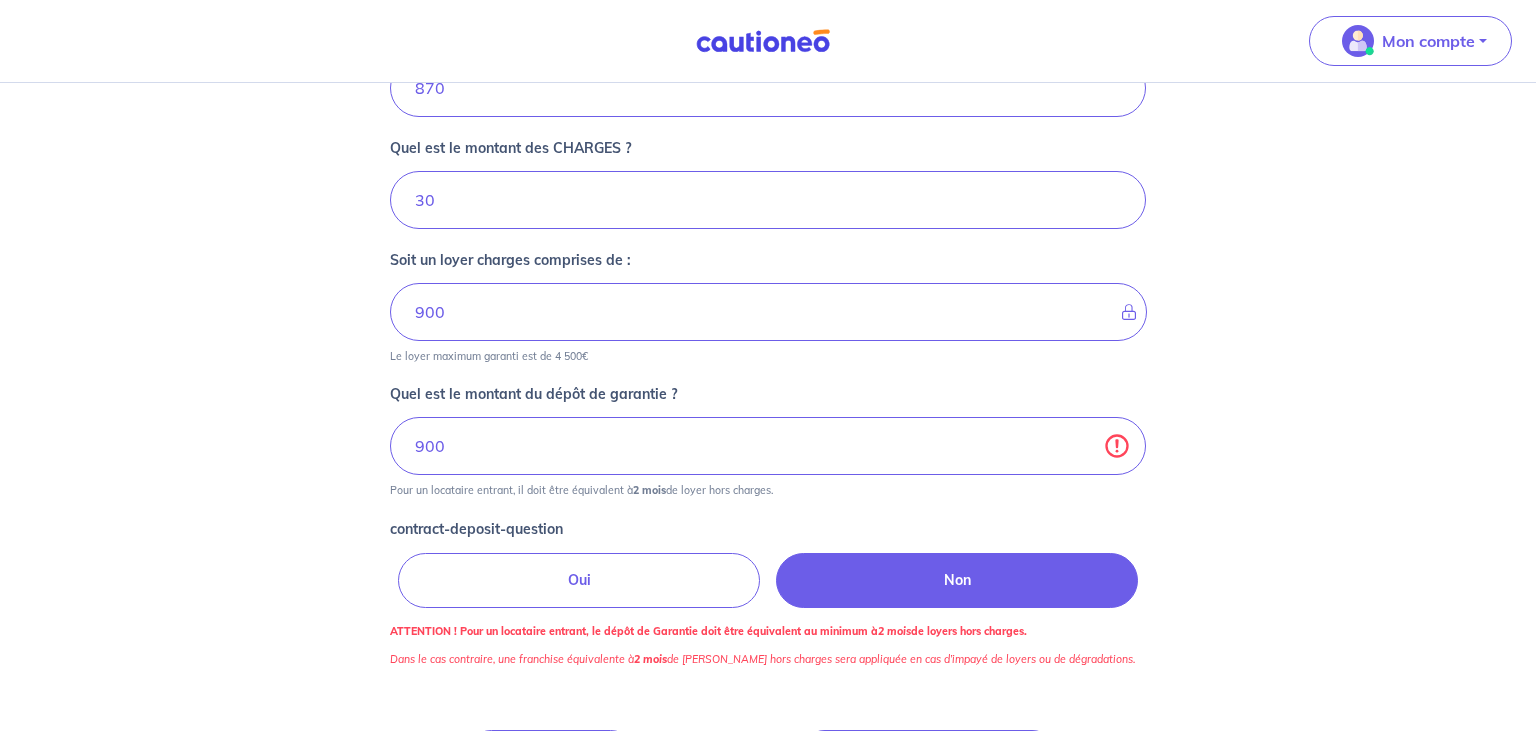 click on "Oui" at bounding box center (579, 580) 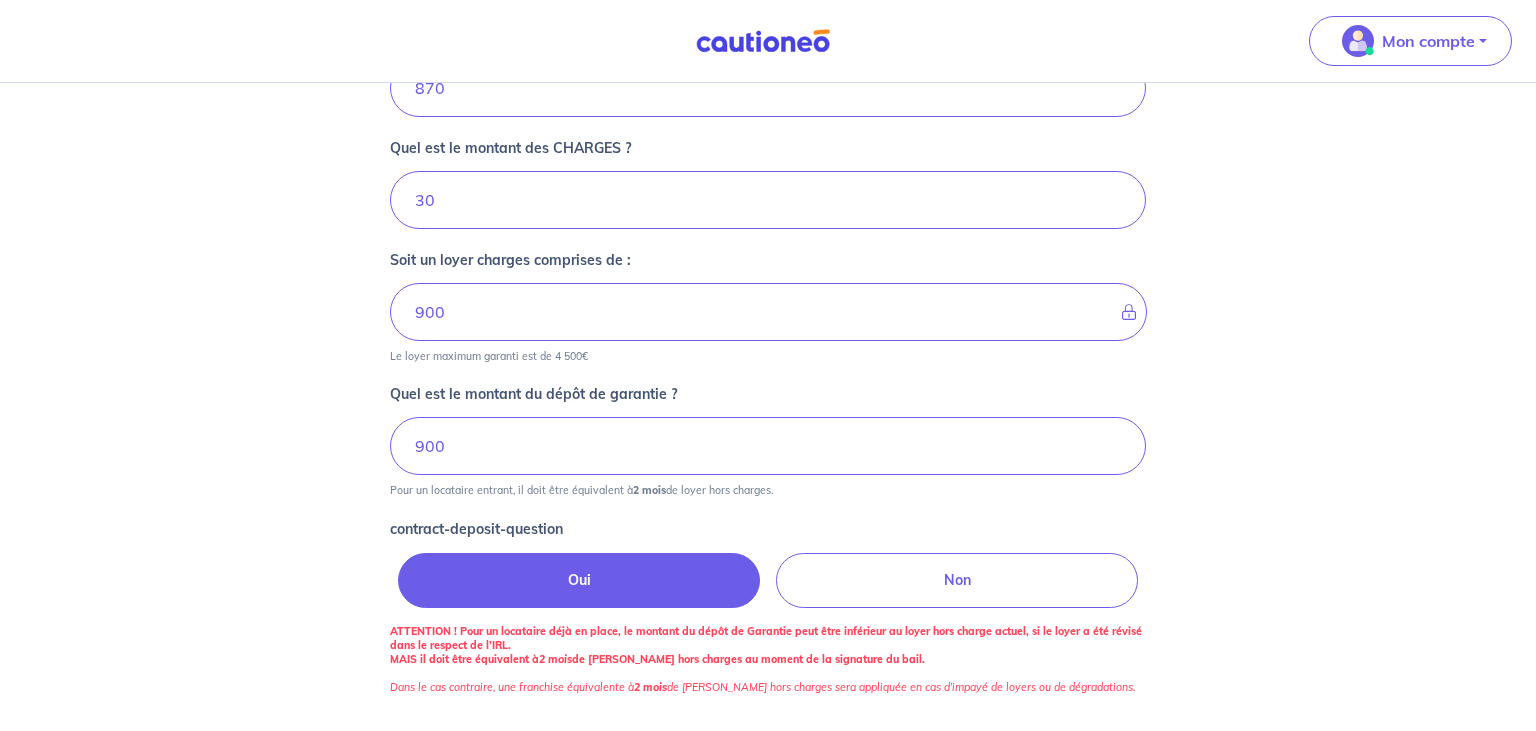 click on "Non" at bounding box center [957, 580] 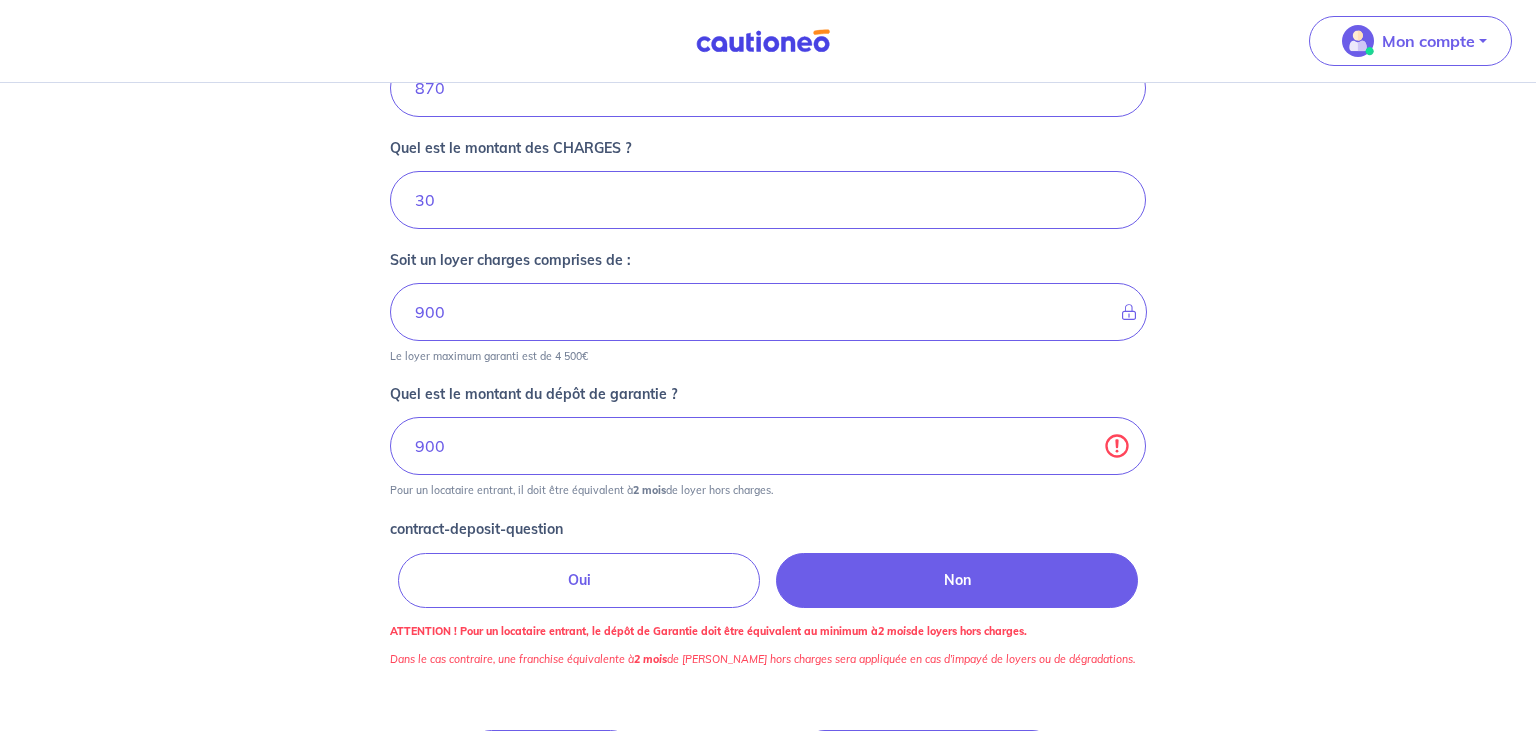 click on "Oui" at bounding box center (579, 580) 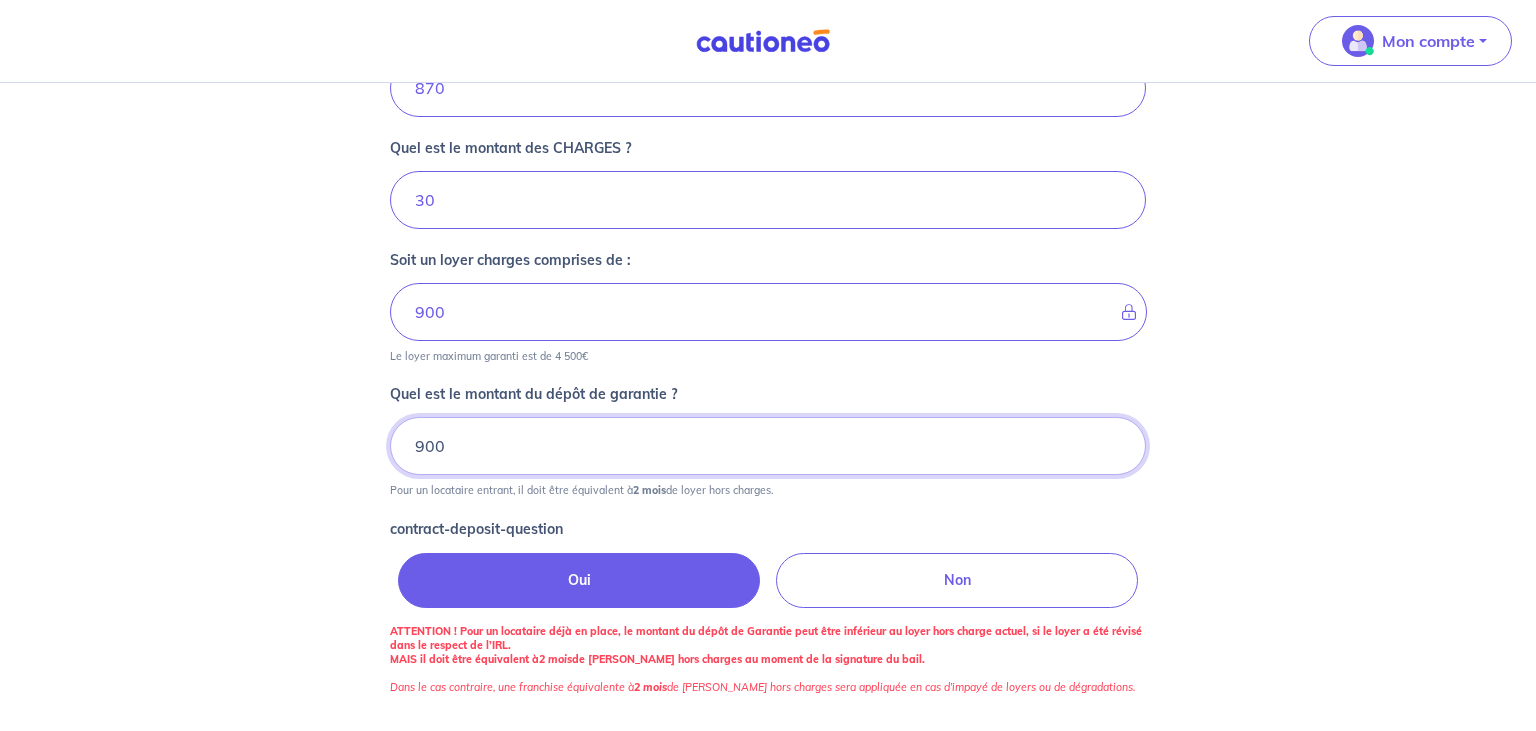 click on "900" at bounding box center [768, 446] 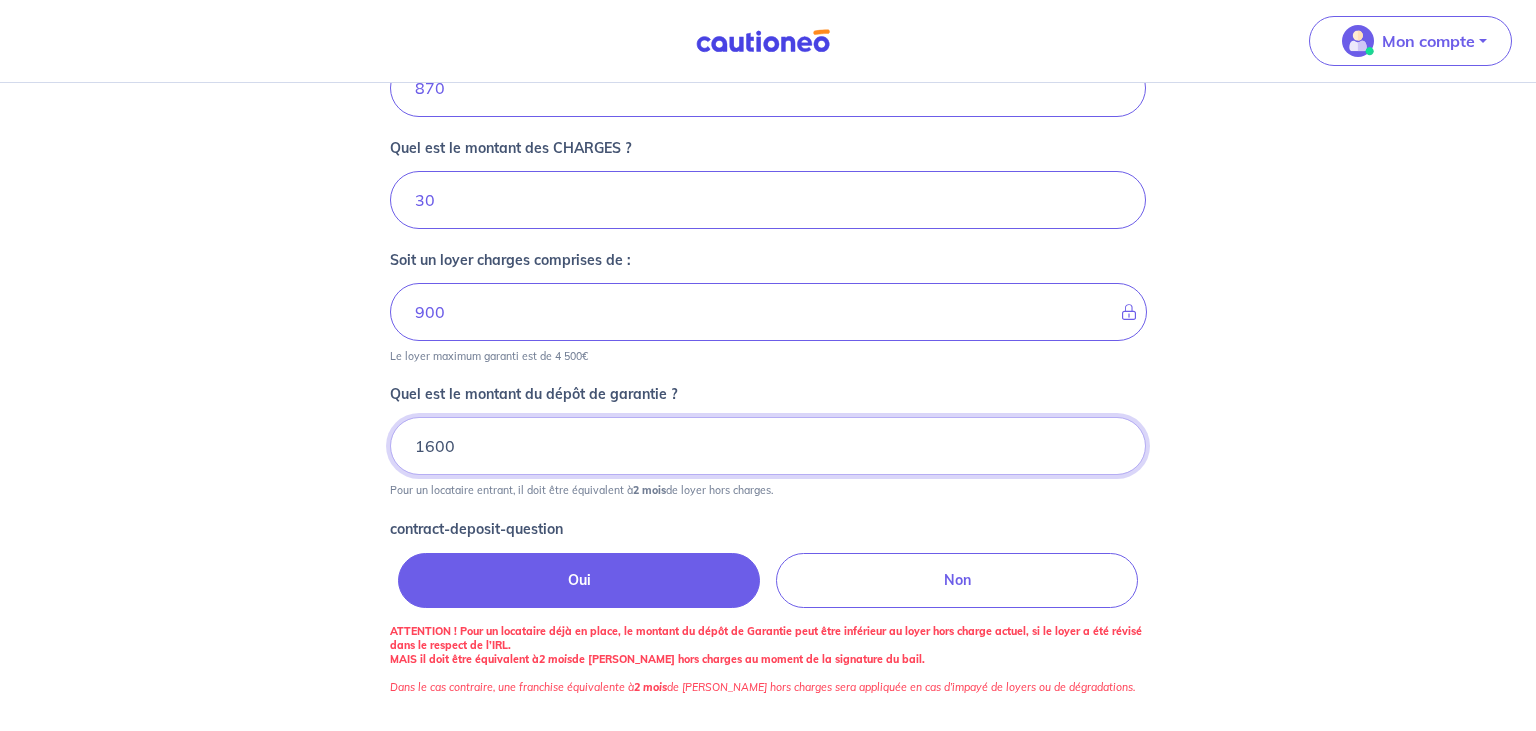 type on "1600" 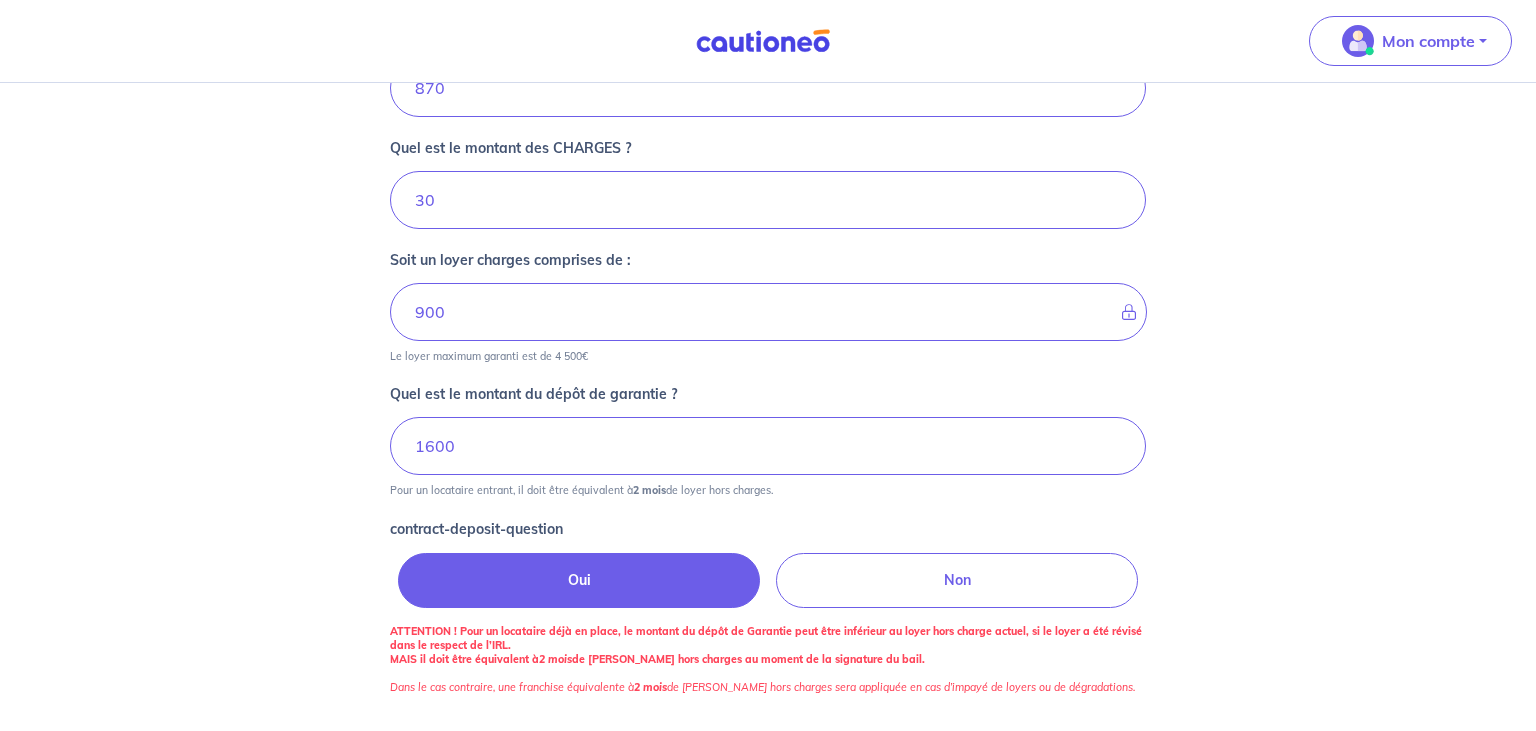 click on "Non" at bounding box center [957, 580] 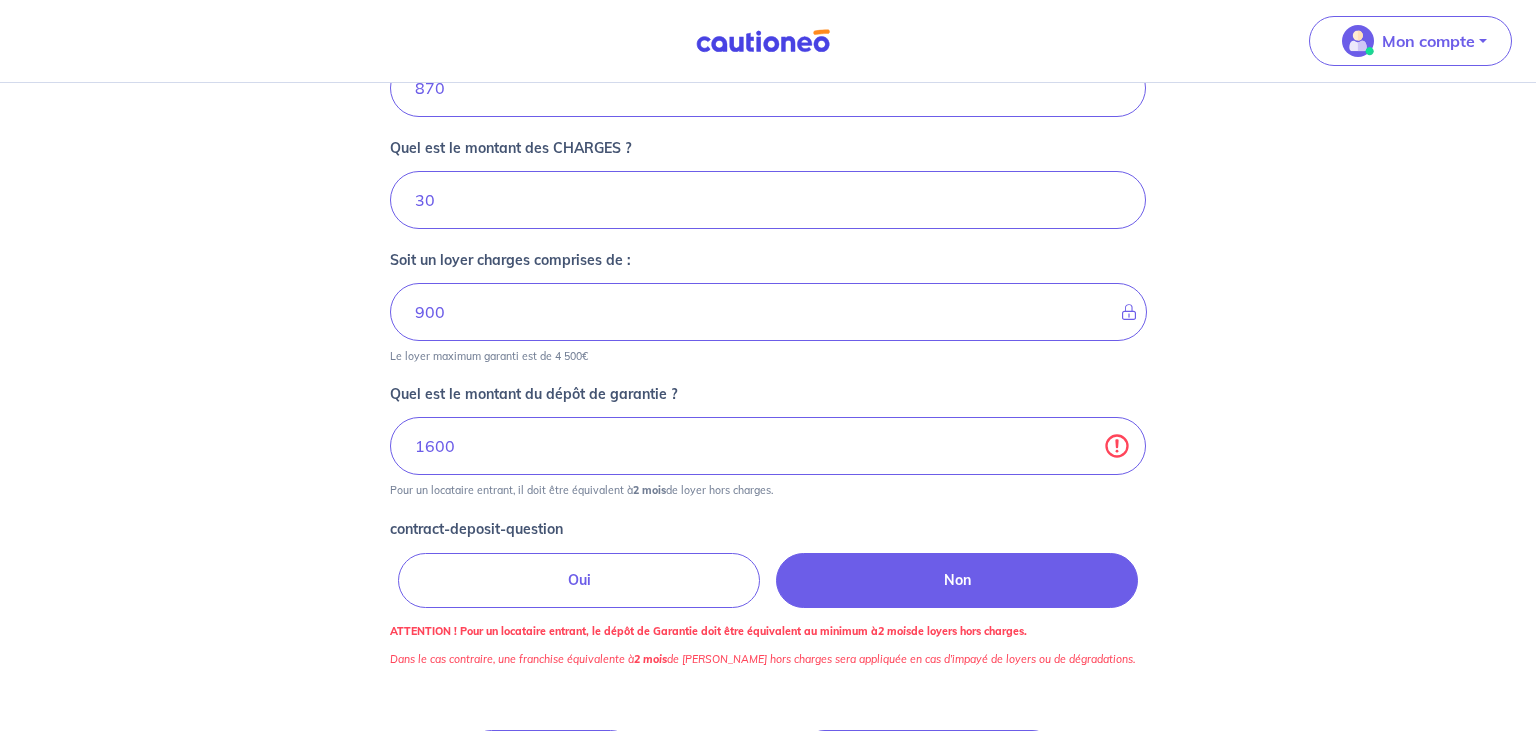 scroll, scrollTop: 945, scrollLeft: 0, axis: vertical 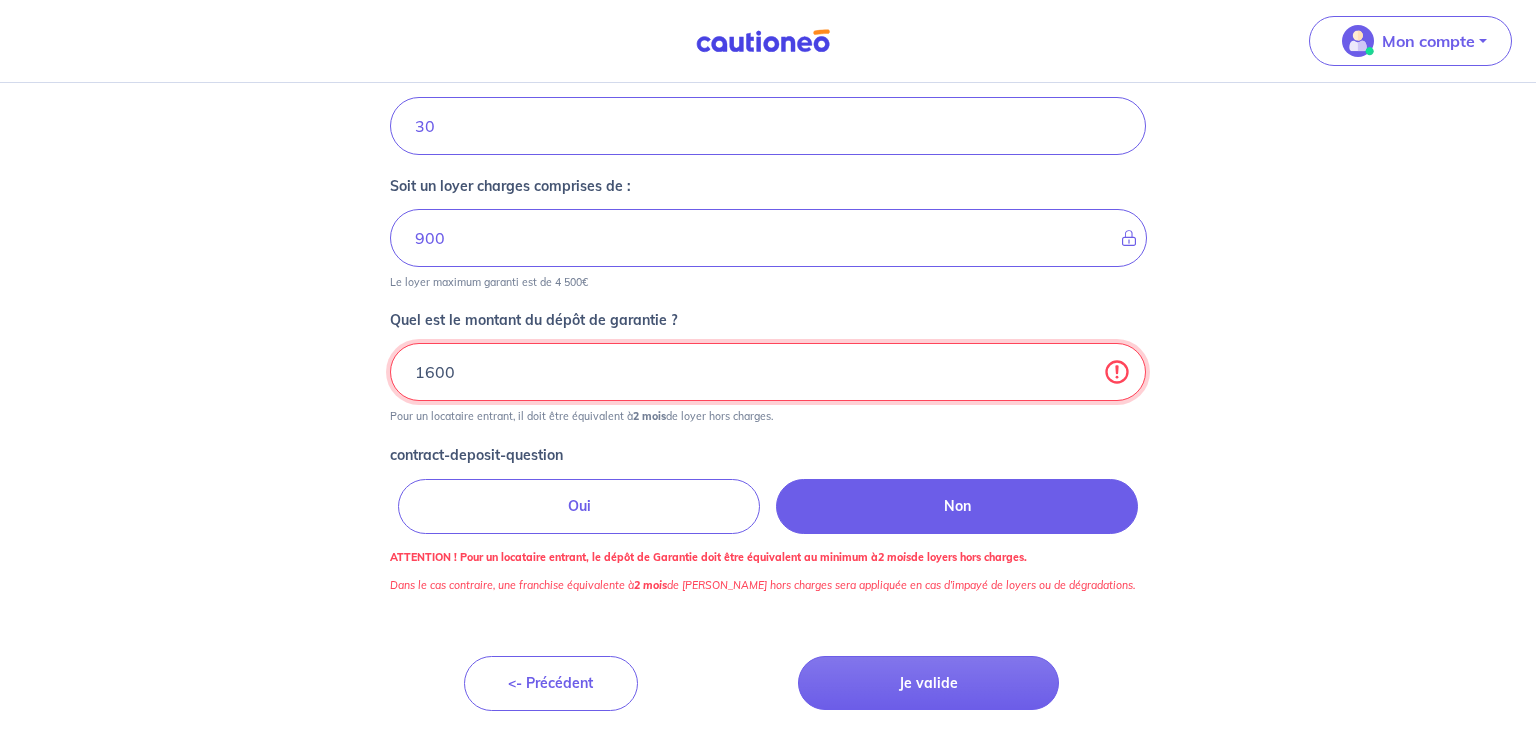 click on "1600" at bounding box center [768, 372] 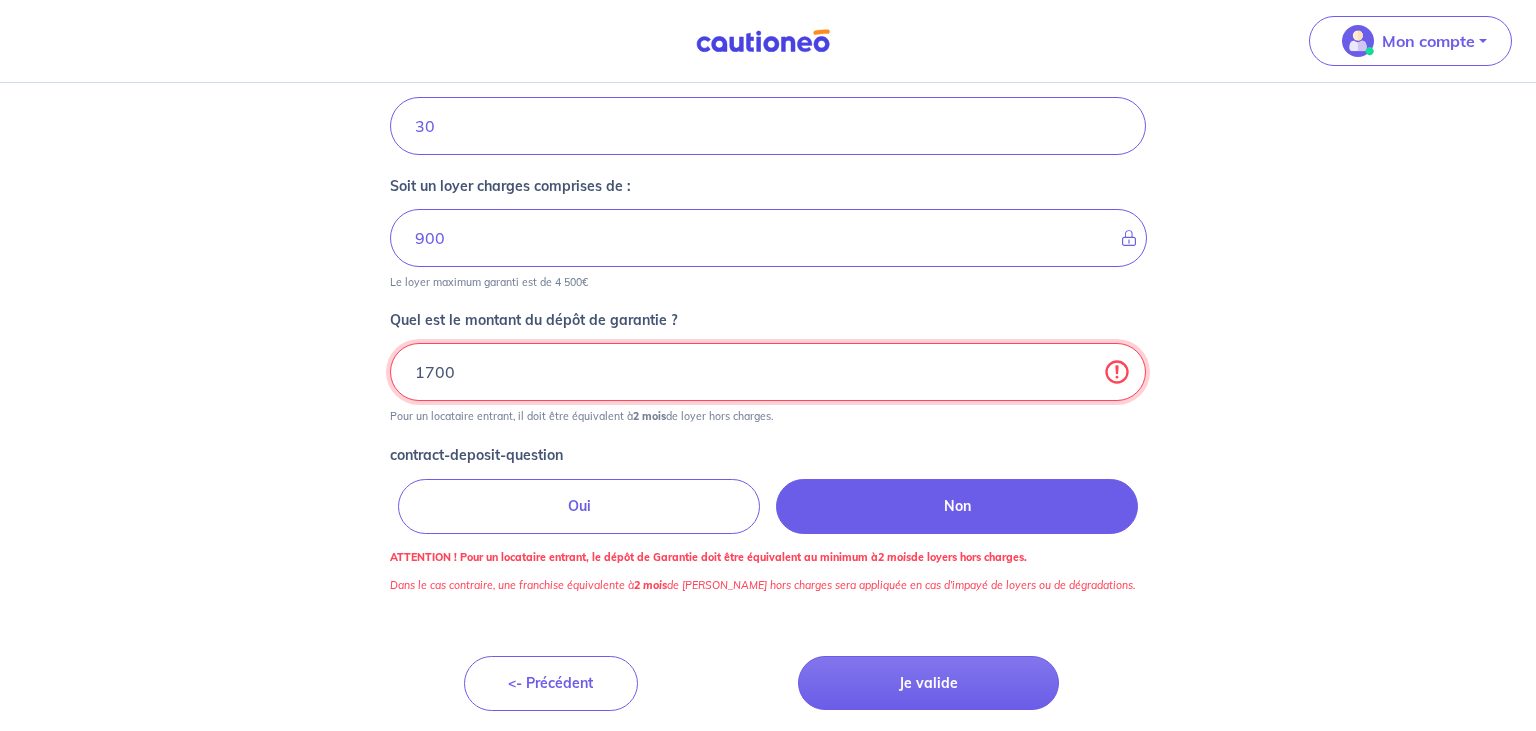 type on "1700" 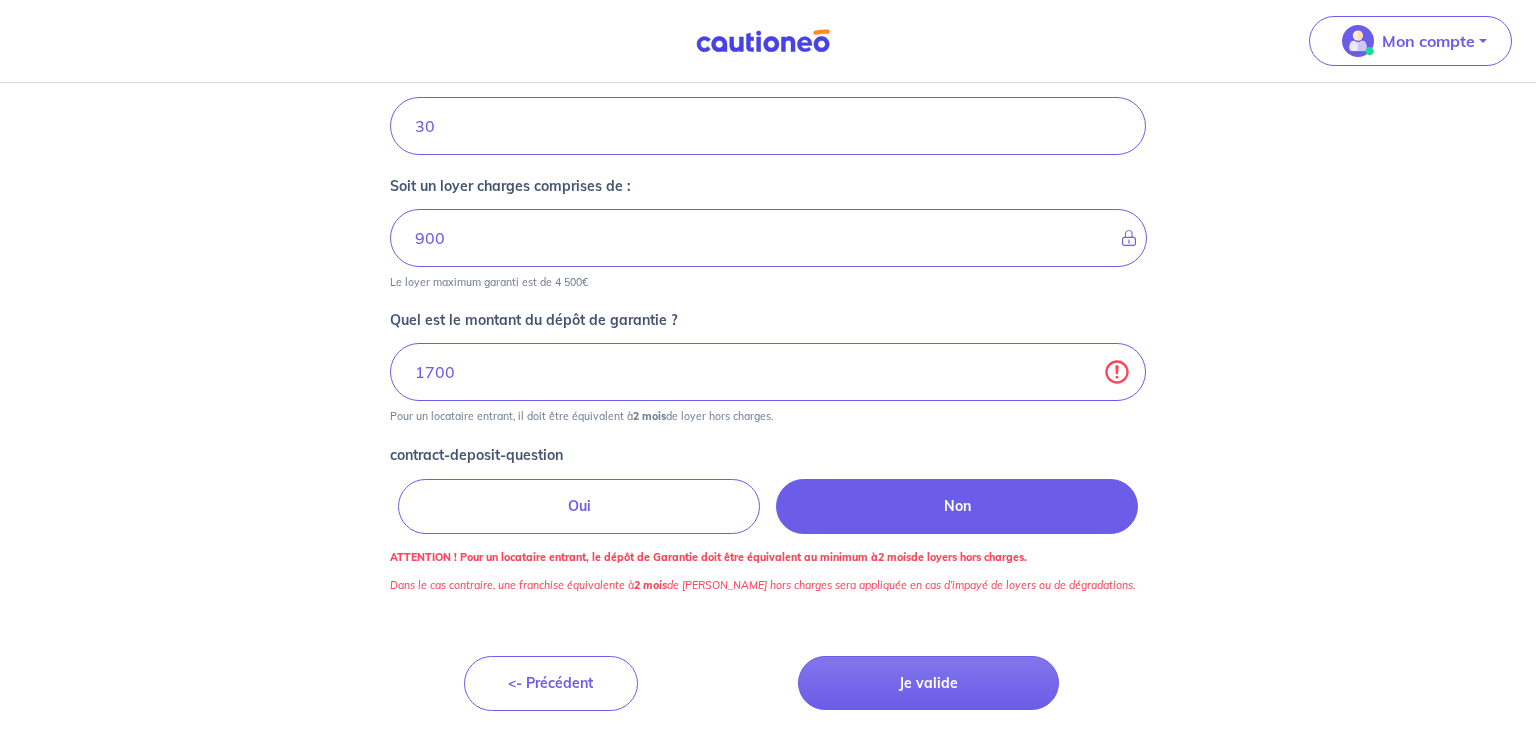 click on "Oui" at bounding box center (579, 506) 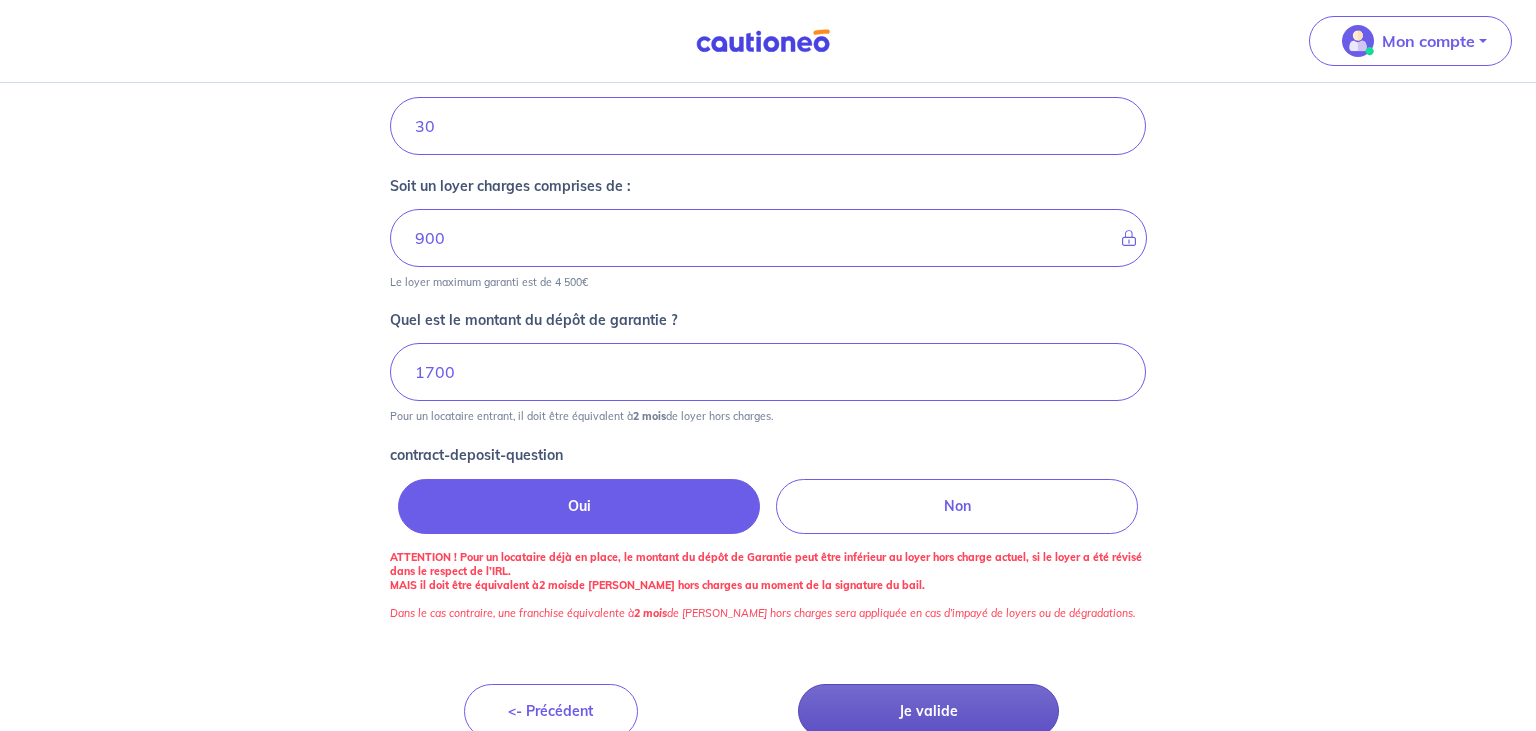 click on "Je valide" at bounding box center (928, 711) 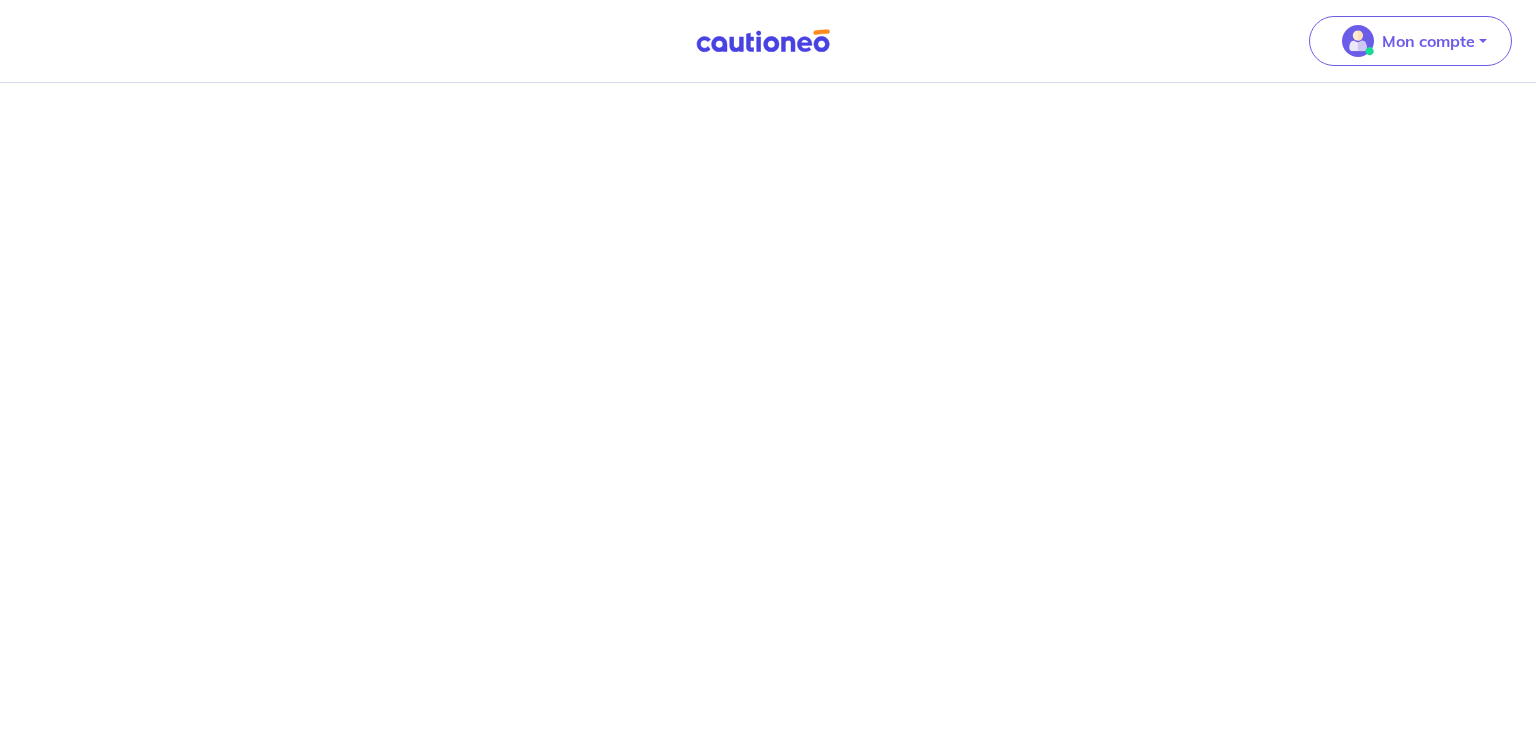 scroll, scrollTop: 0, scrollLeft: 0, axis: both 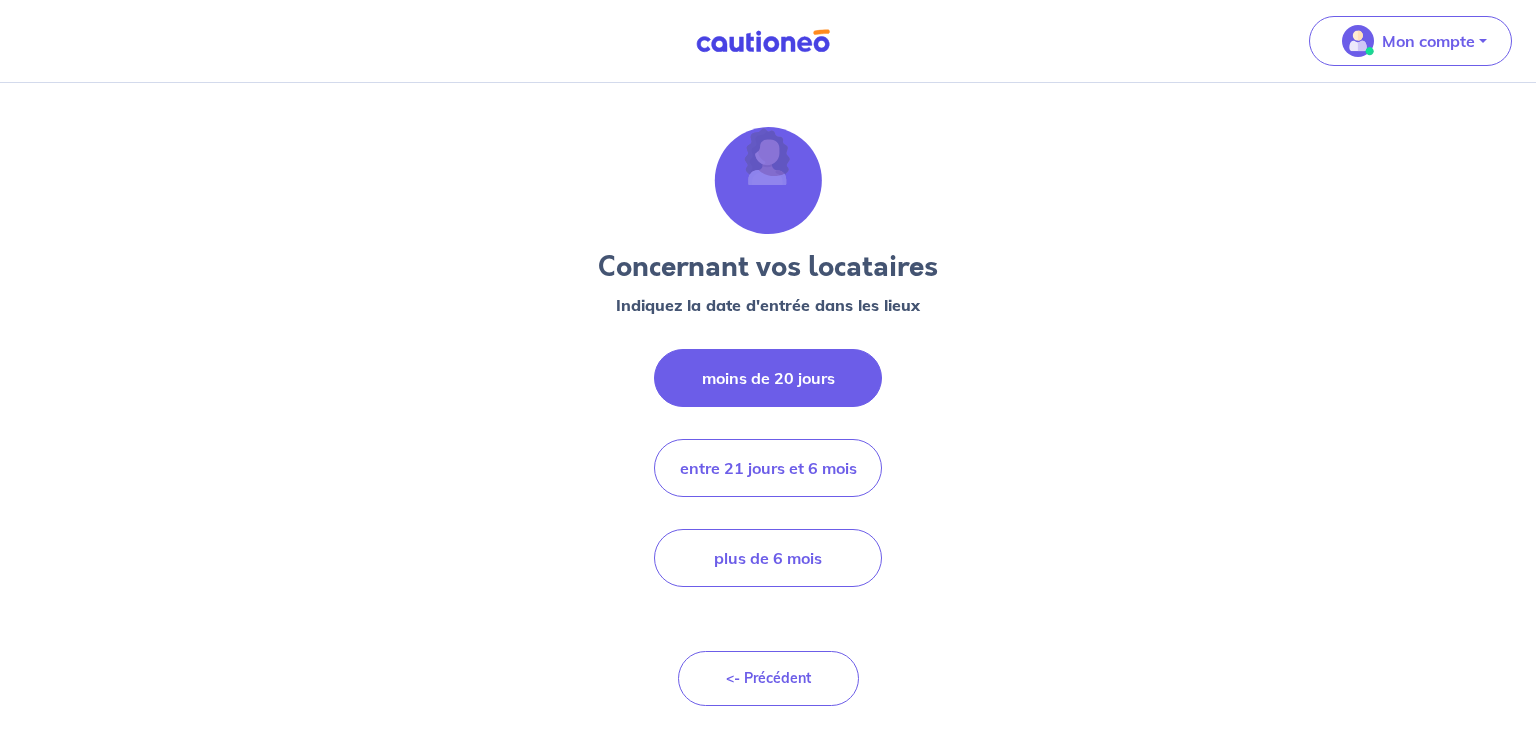 click on "moins de 20 jours" at bounding box center (768, 378) 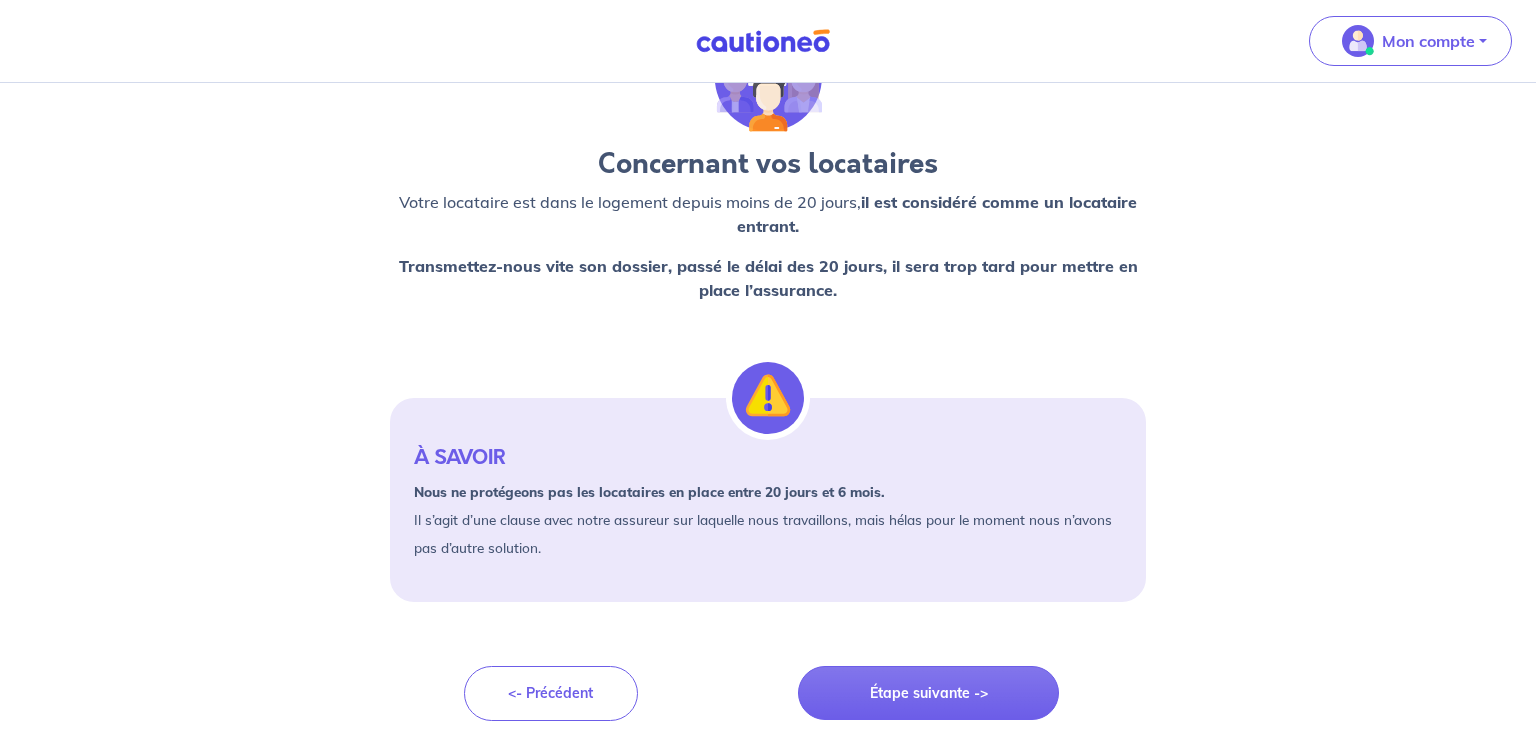 scroll, scrollTop: 120, scrollLeft: 0, axis: vertical 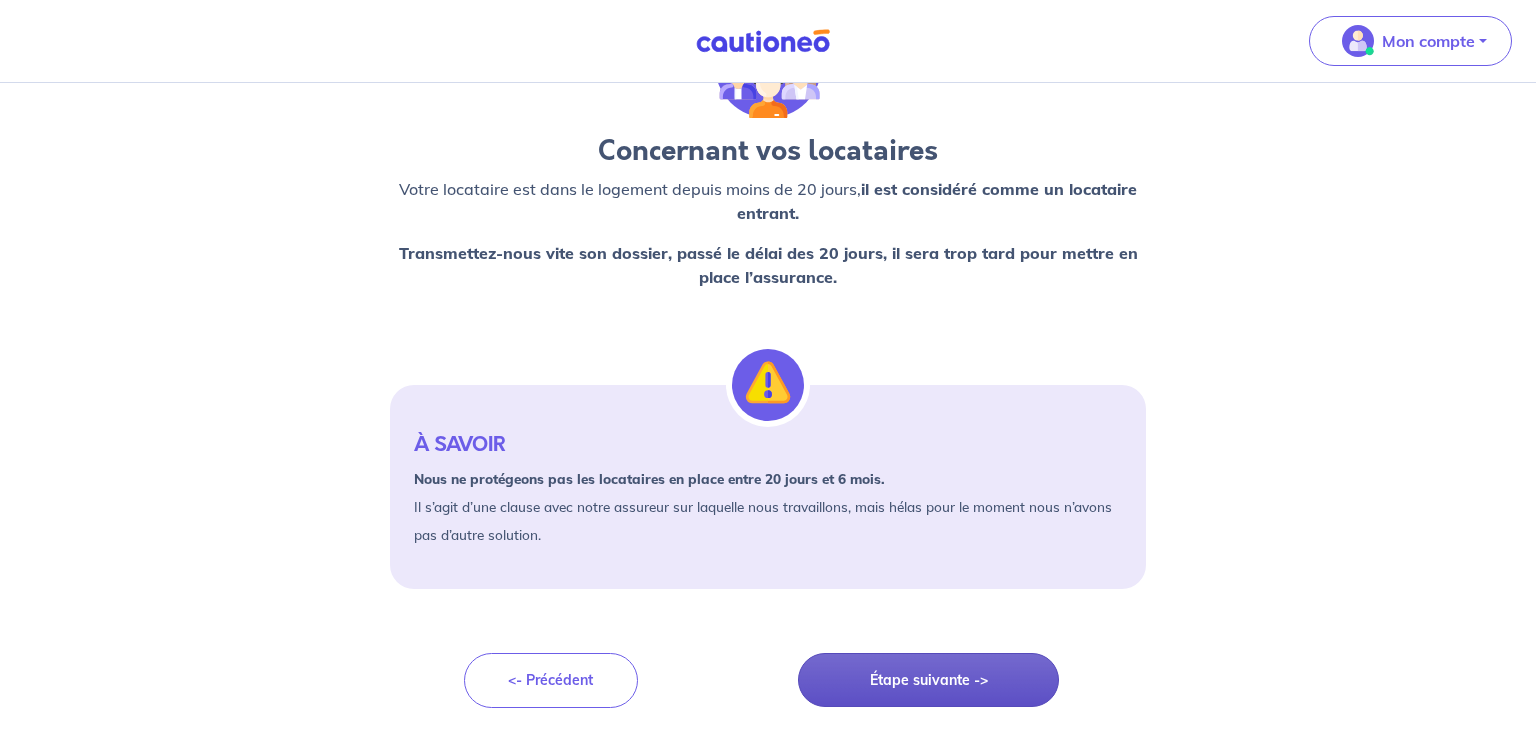 click on "Étape suivante ->" at bounding box center (928, 680) 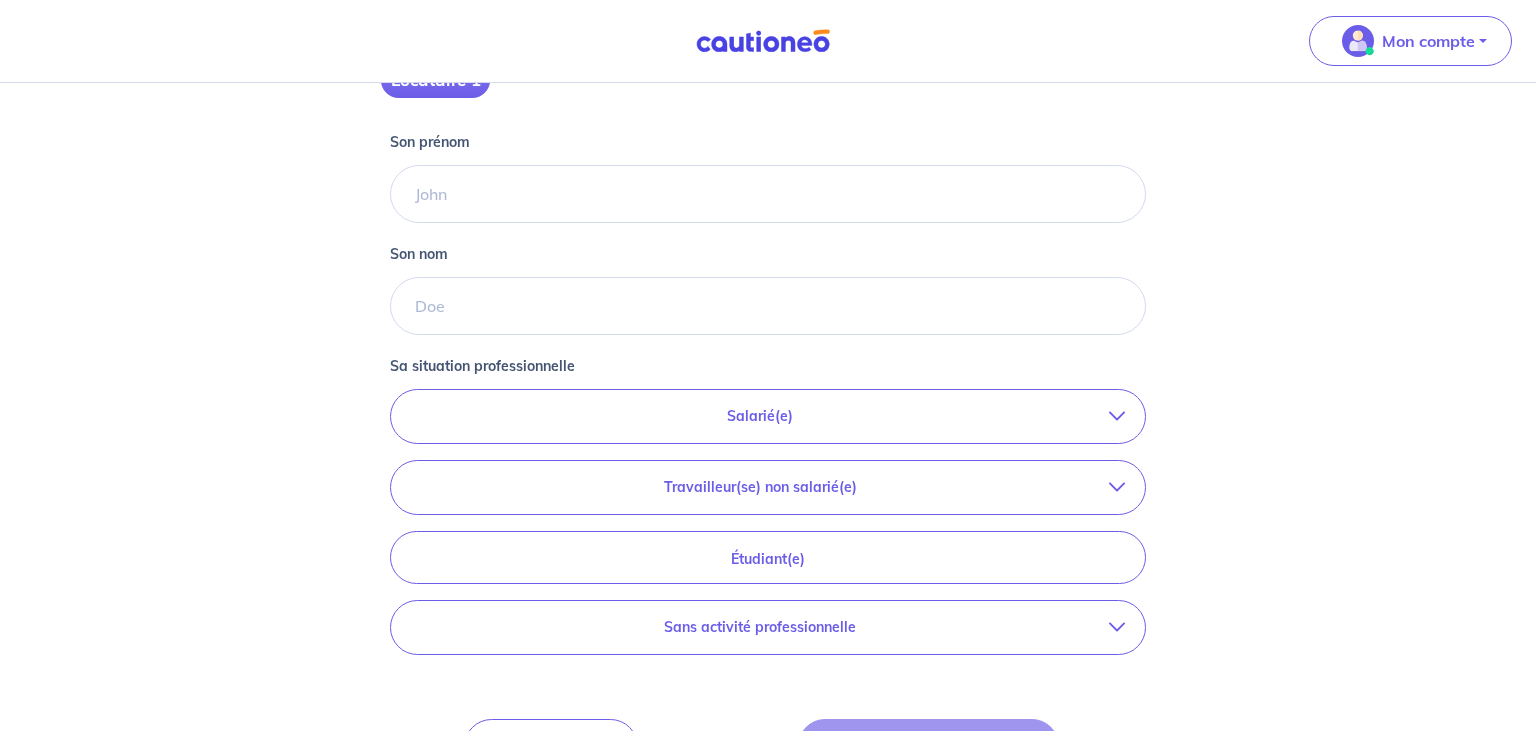 scroll, scrollTop: 448, scrollLeft: 0, axis: vertical 